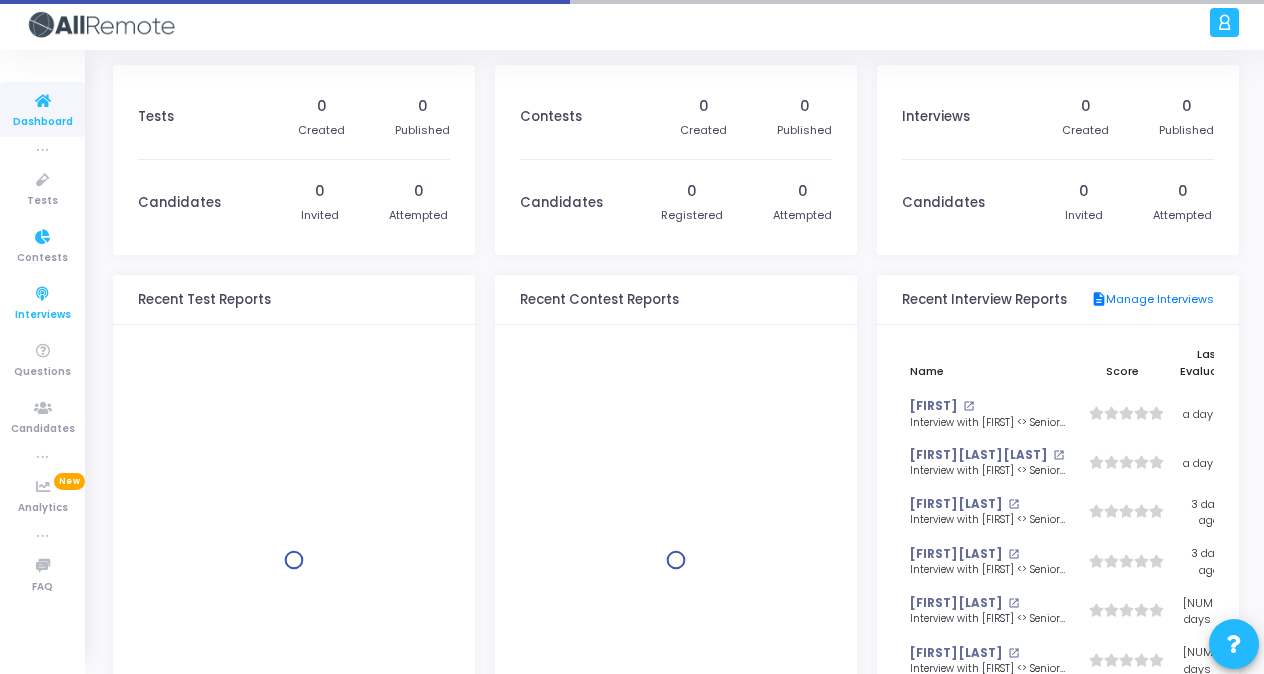 scroll, scrollTop: 0, scrollLeft: 0, axis: both 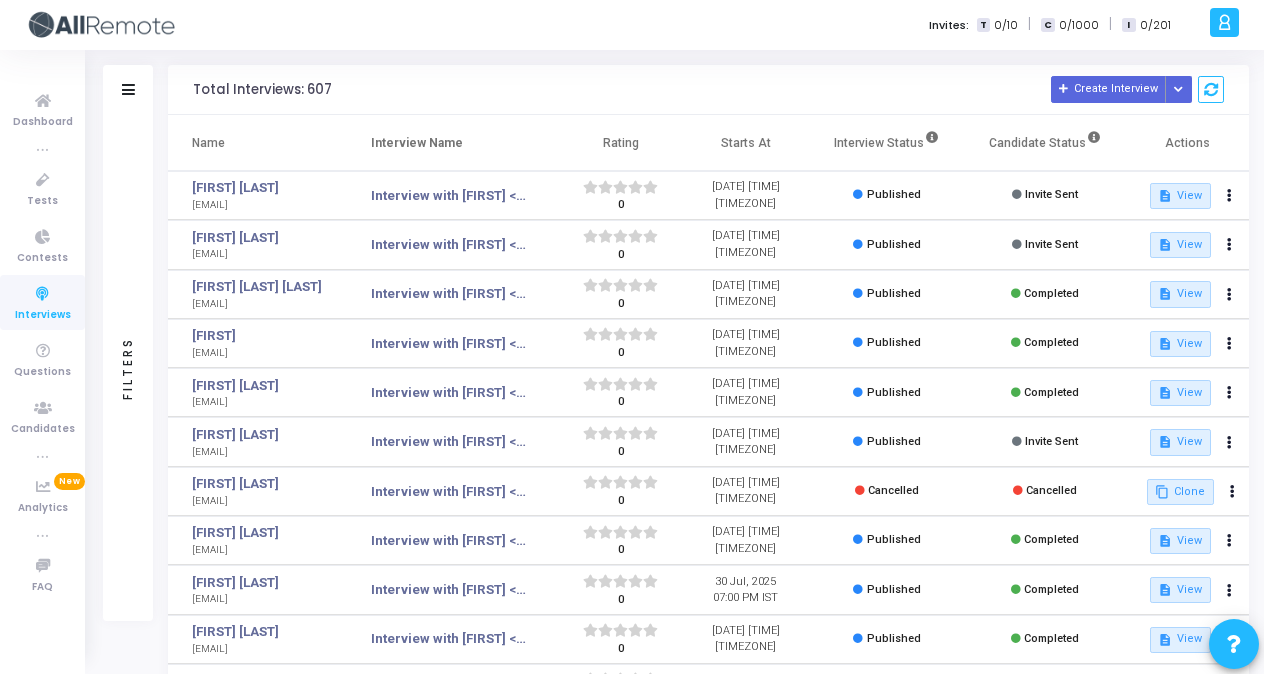 click on "Filters" 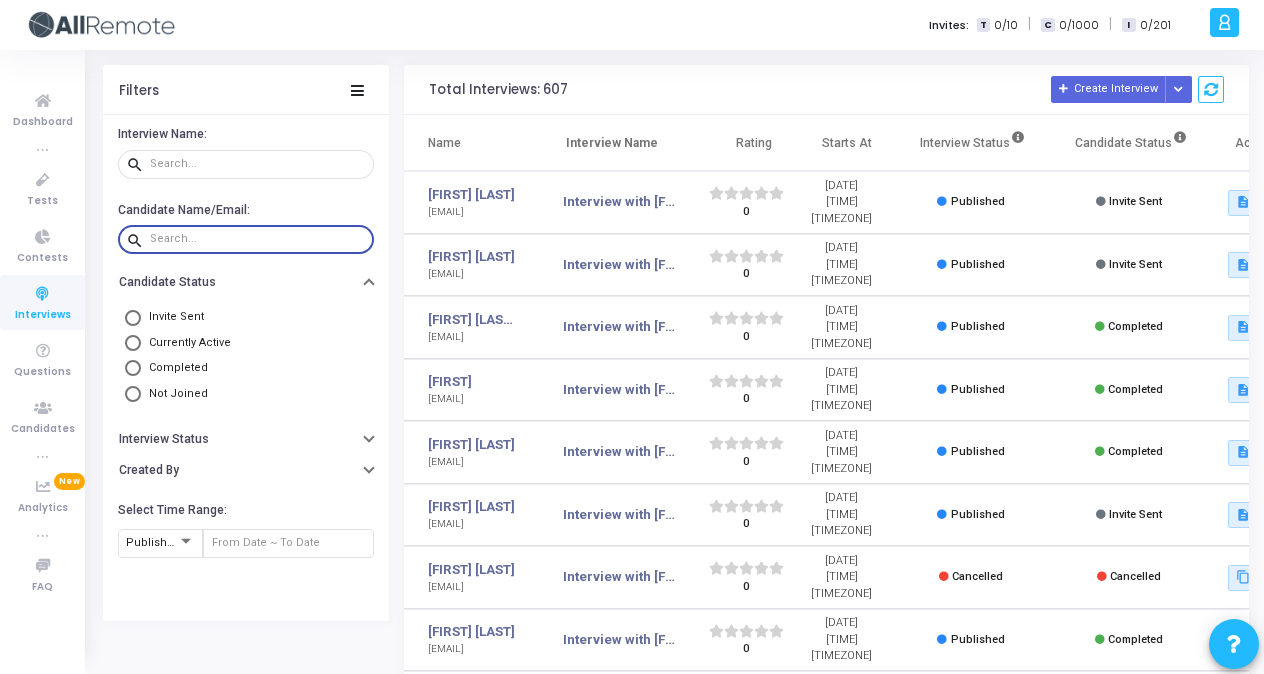 click at bounding box center (258, 239) 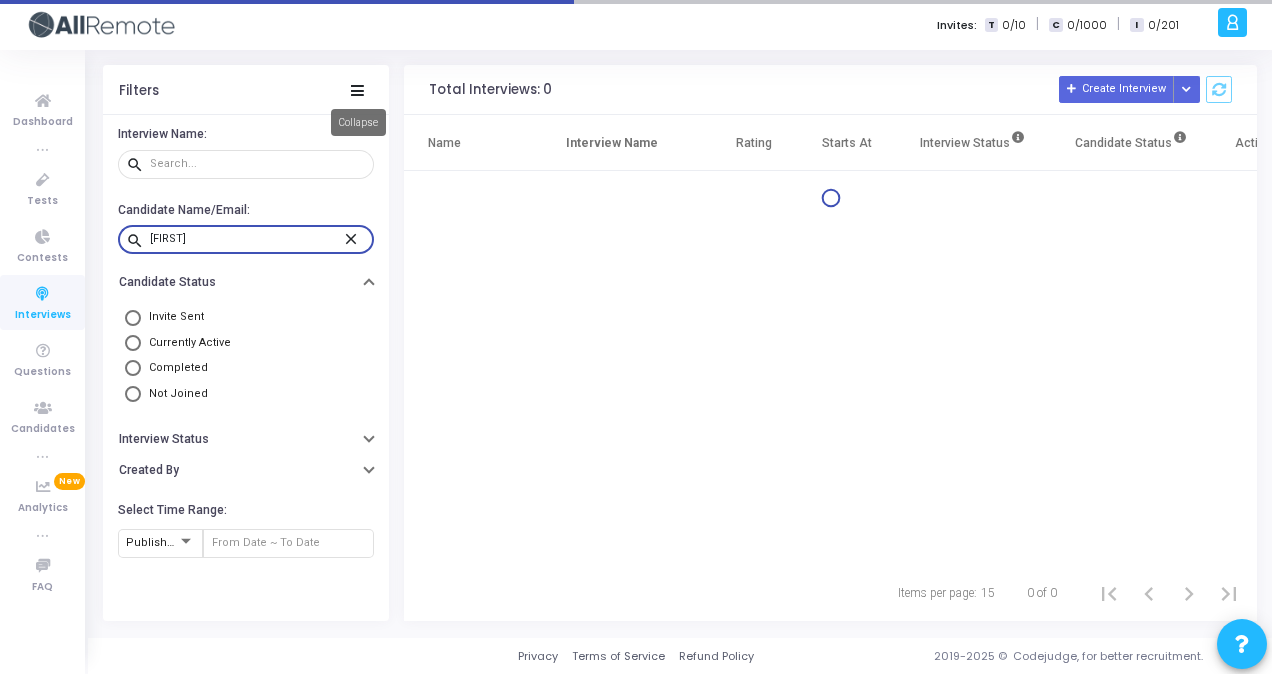 type on "[FIRST]" 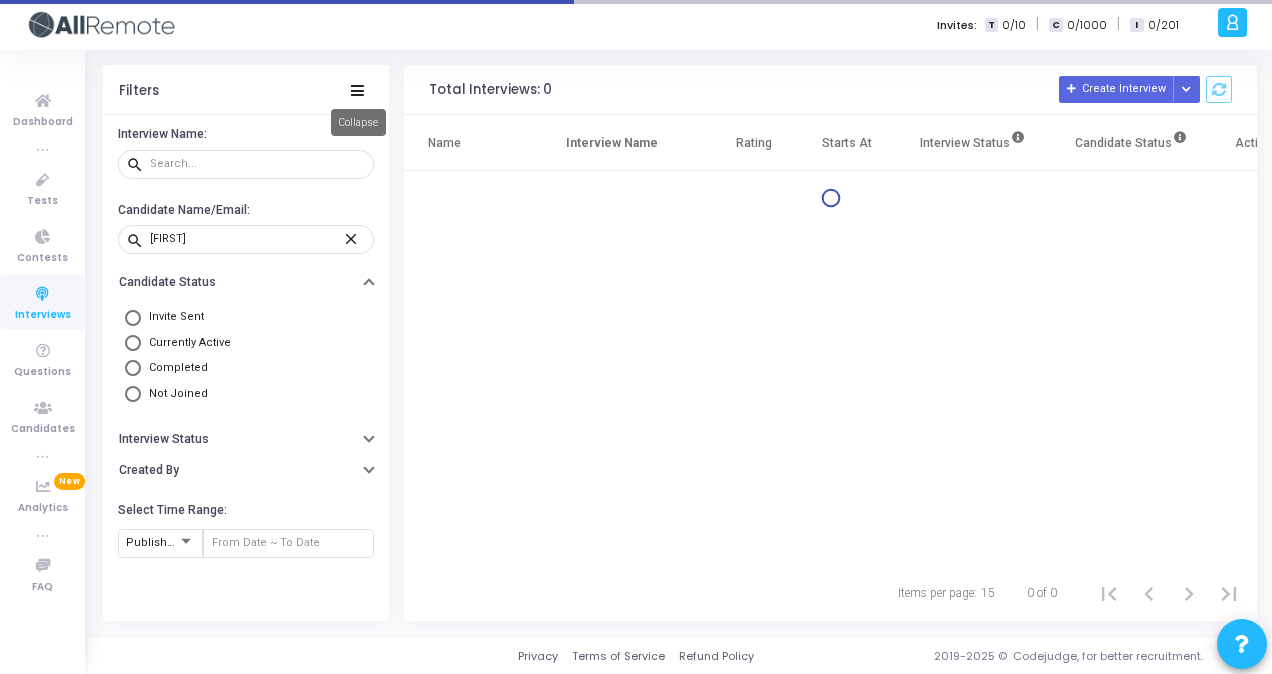 click 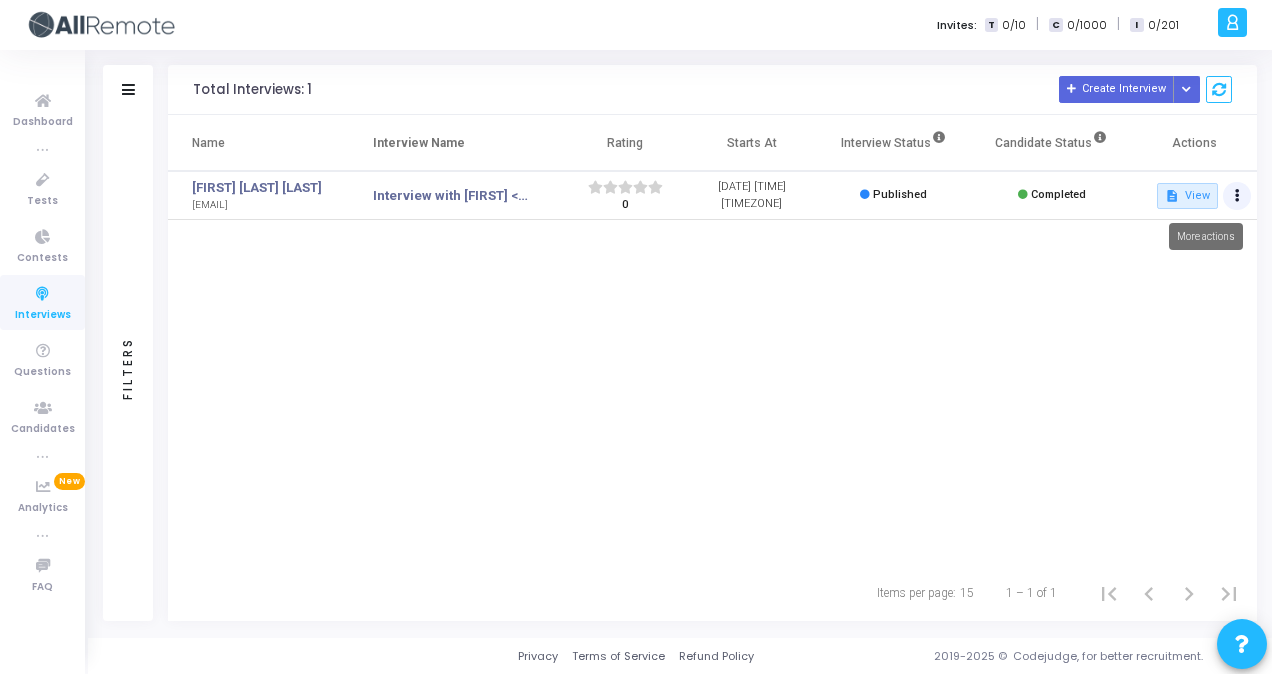 click at bounding box center [1237, 196] 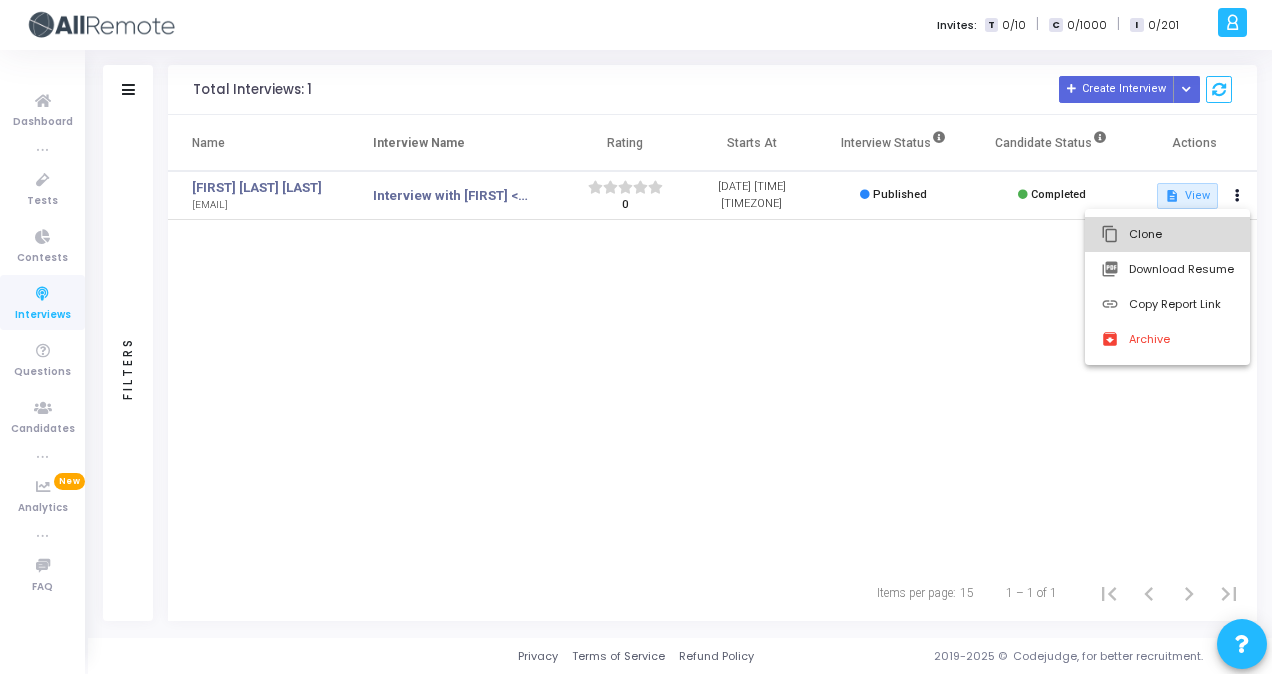 click on "content_copy  Clone" at bounding box center (1167, 234) 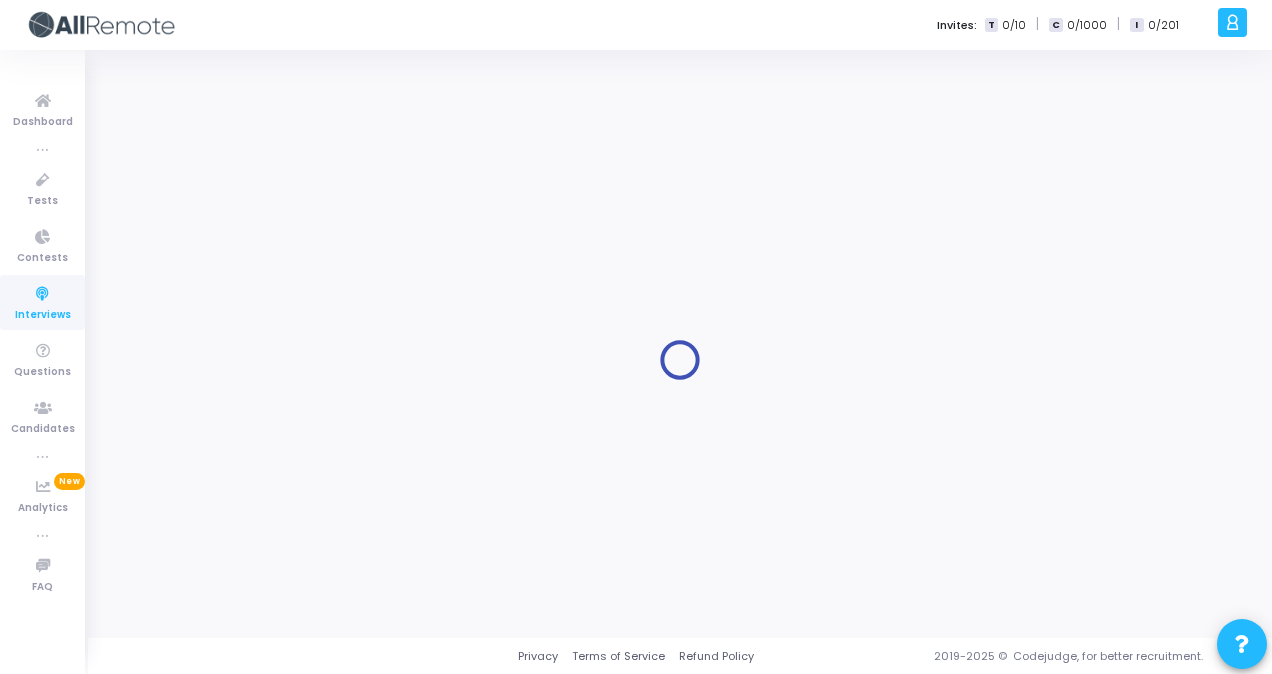 type on "Interview with [FIRST] <> Senior SDET/SDET, Round 1" 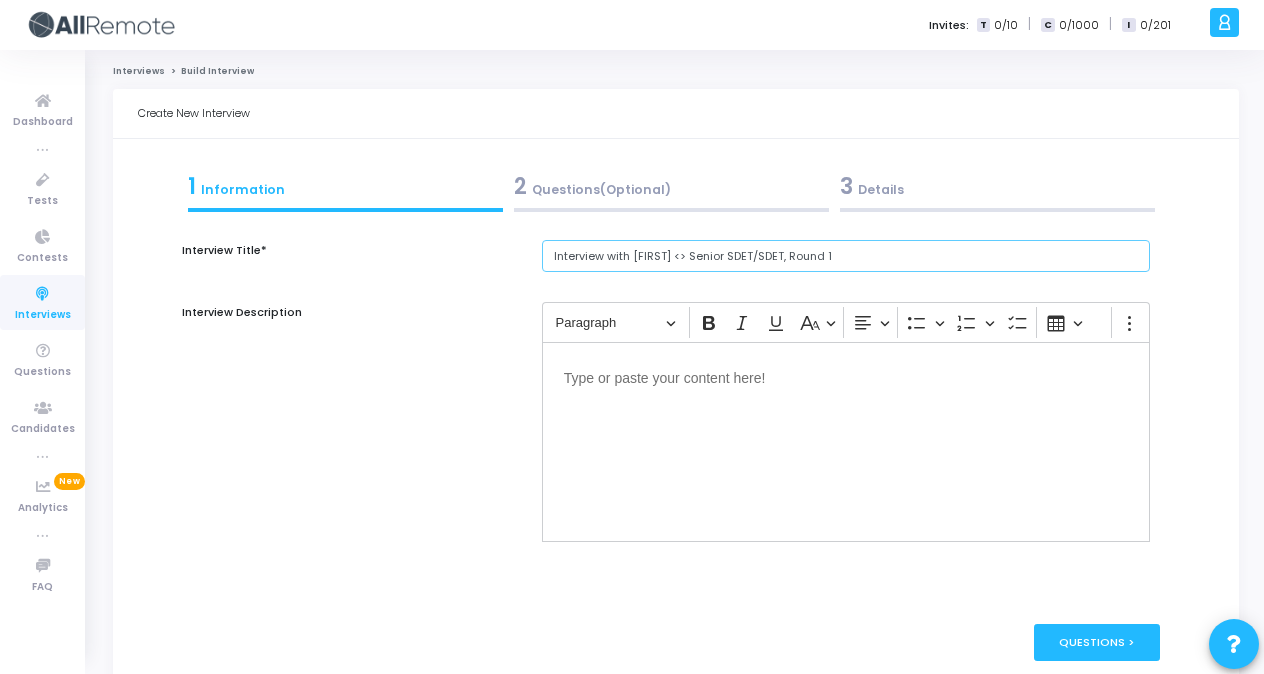 click on "Interview with [FIRST] <> Senior SDET/SDET, Round 1" at bounding box center (846, 256) 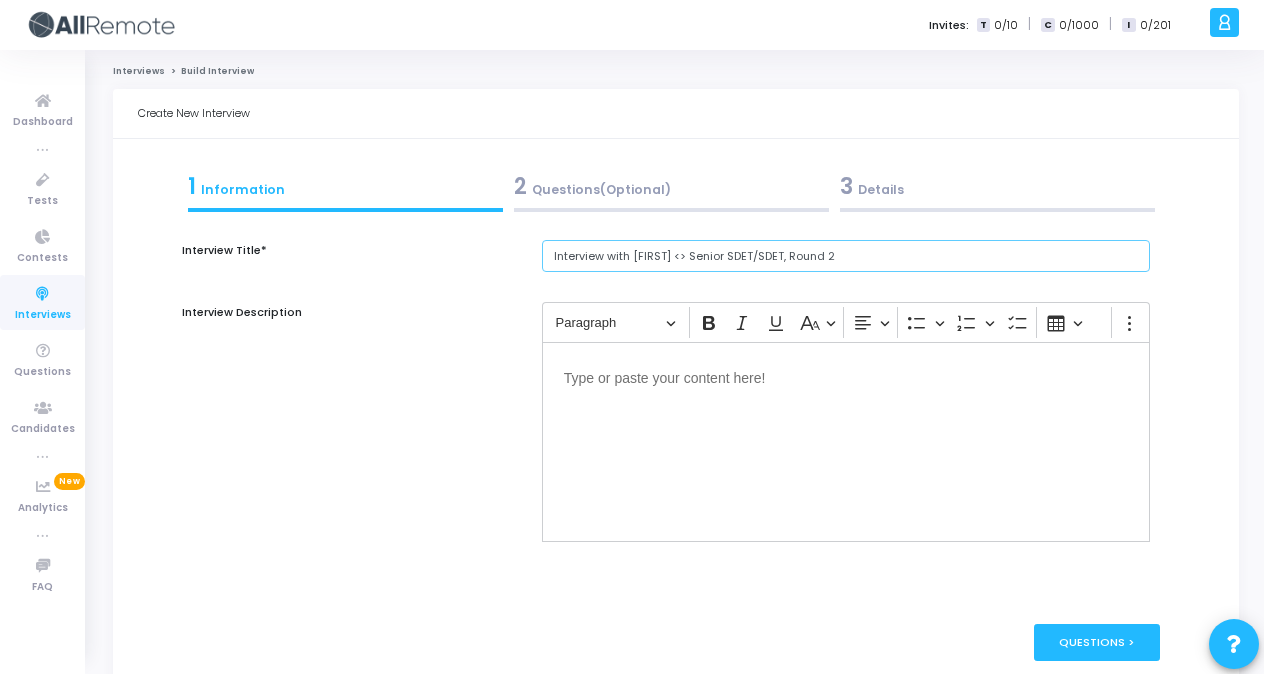 type on "Interview with [FIRST] <> Senior SDET/SDET, Round 2" 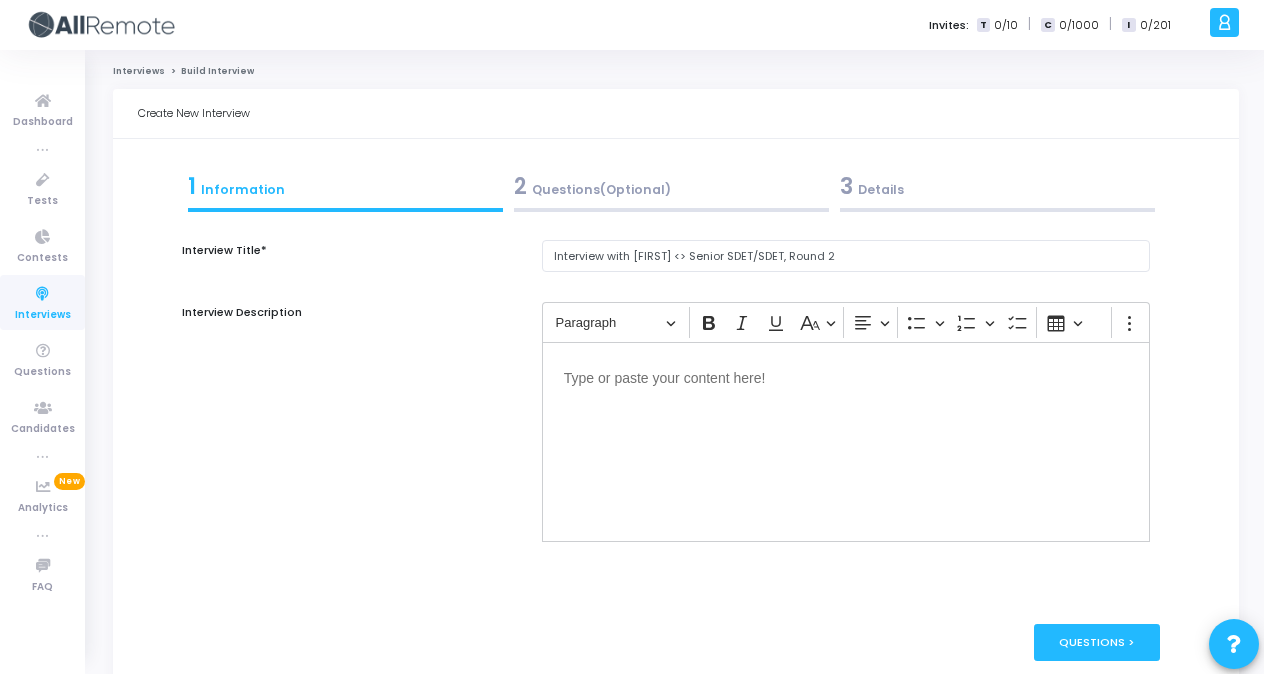 click on "3  Details" at bounding box center (997, 186) 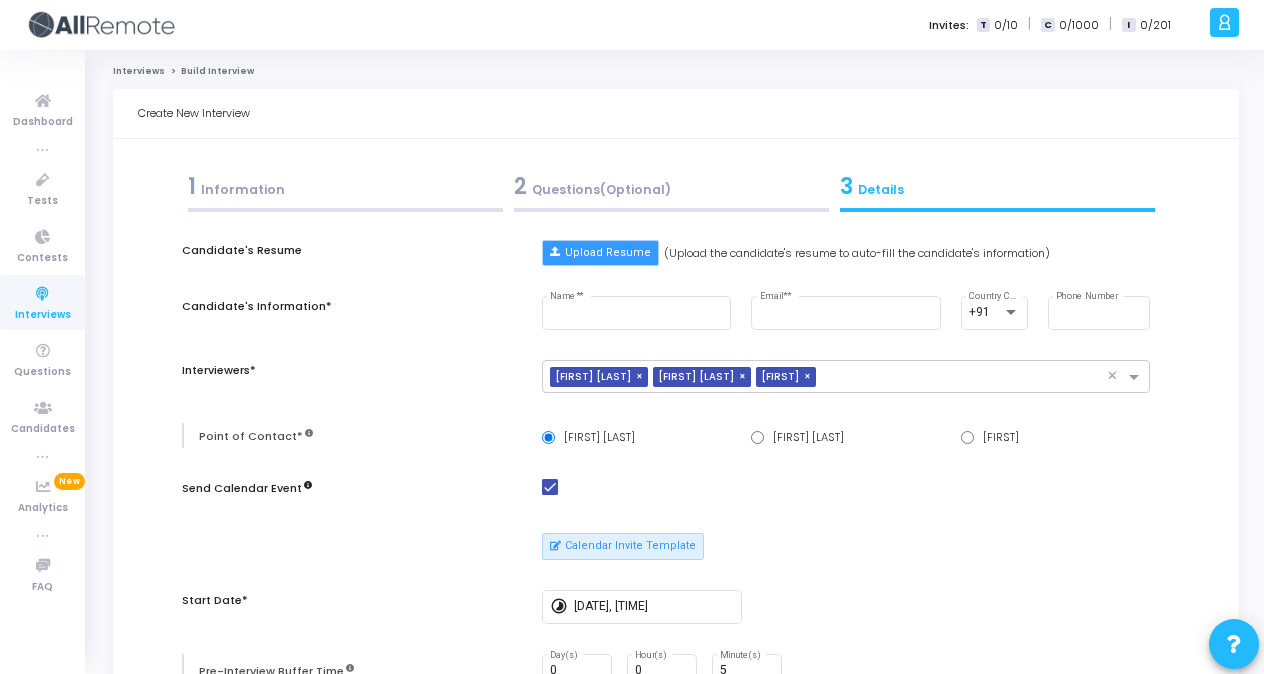 click on "Upload Resume" at bounding box center (600, 253) 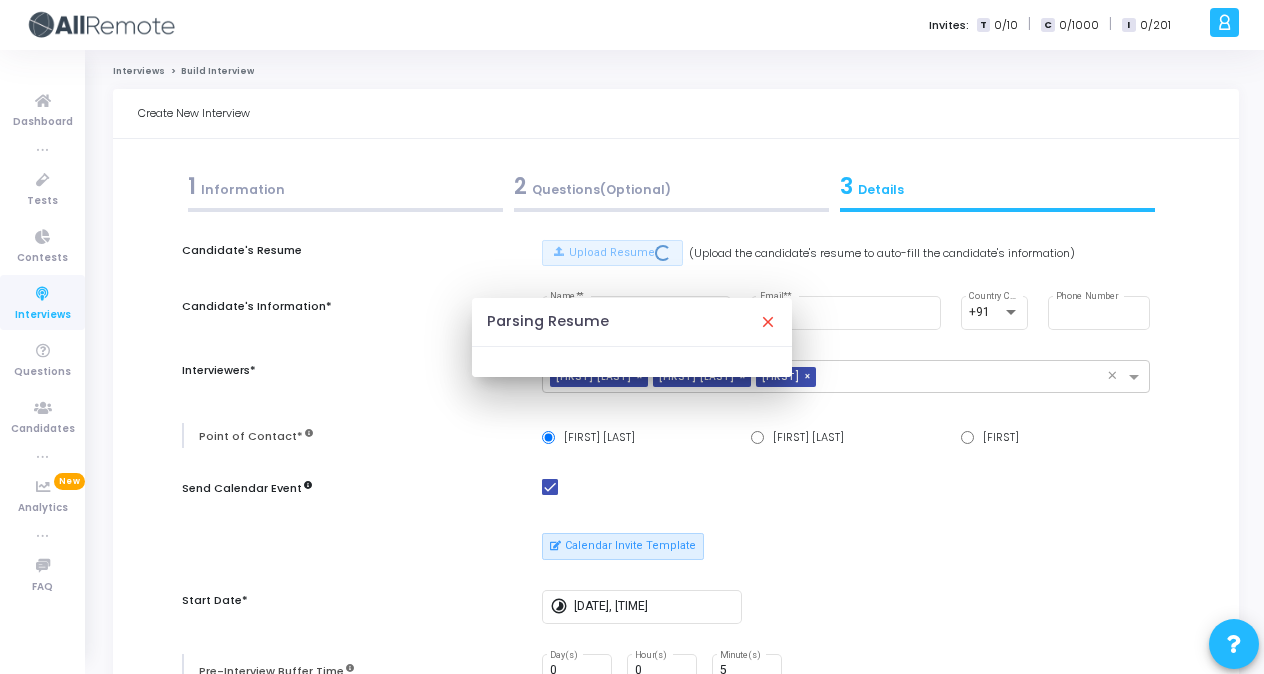 type on "[FIRST] [LAST]" 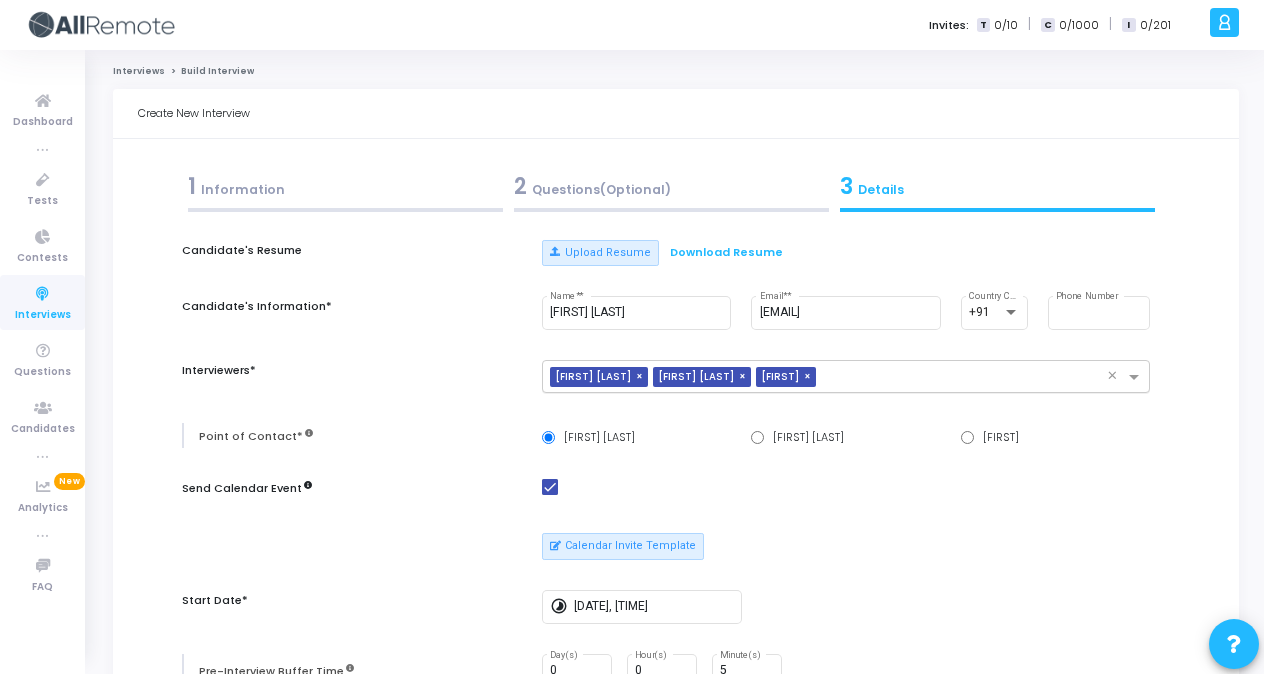 click on "×" at bounding box center (810, 377) 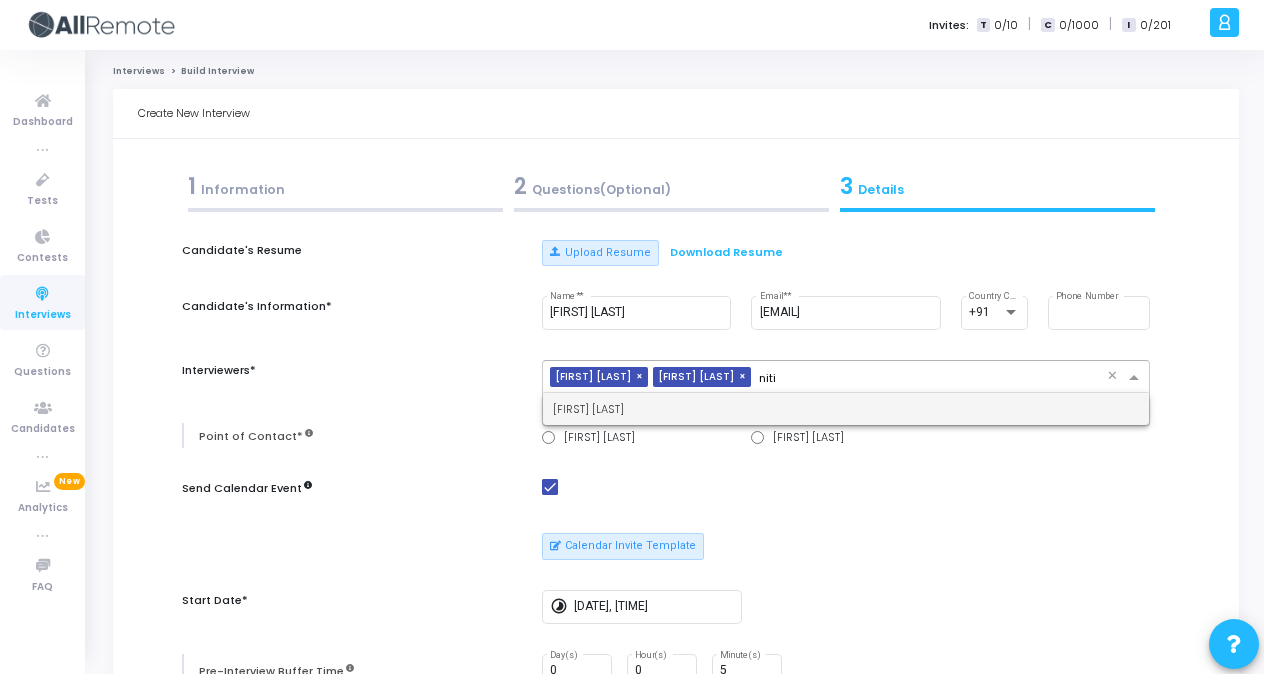 type on "[FIRST]" 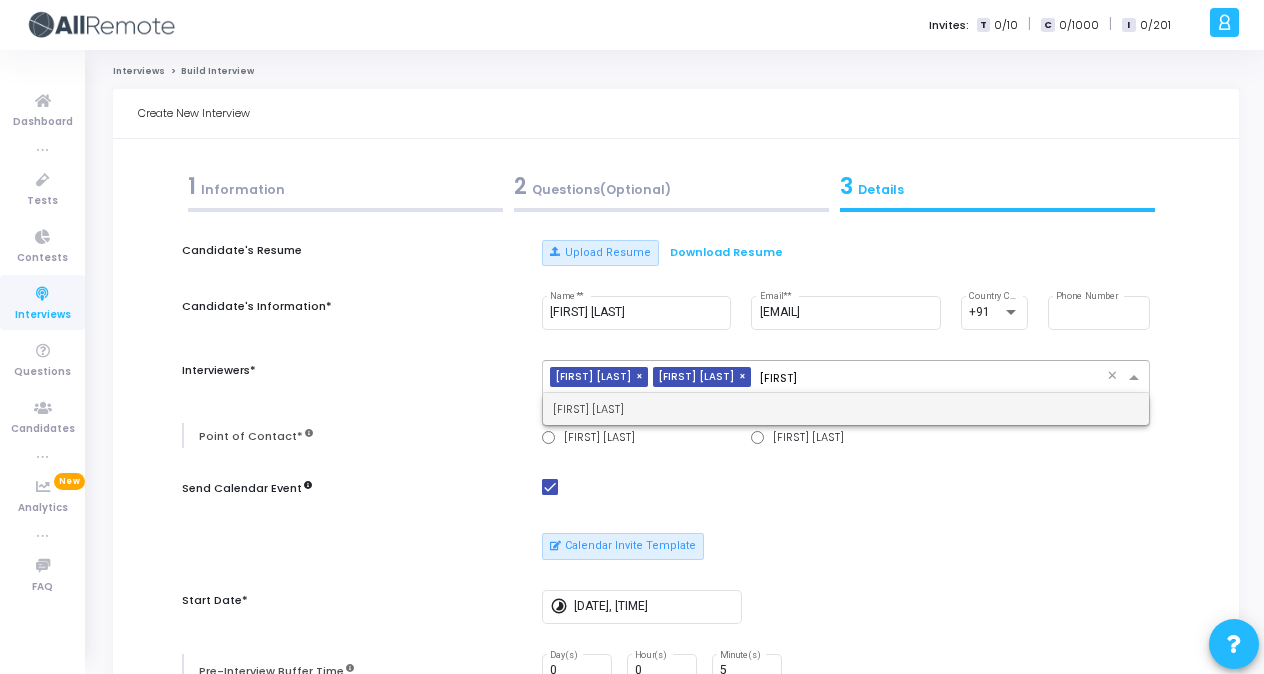 type 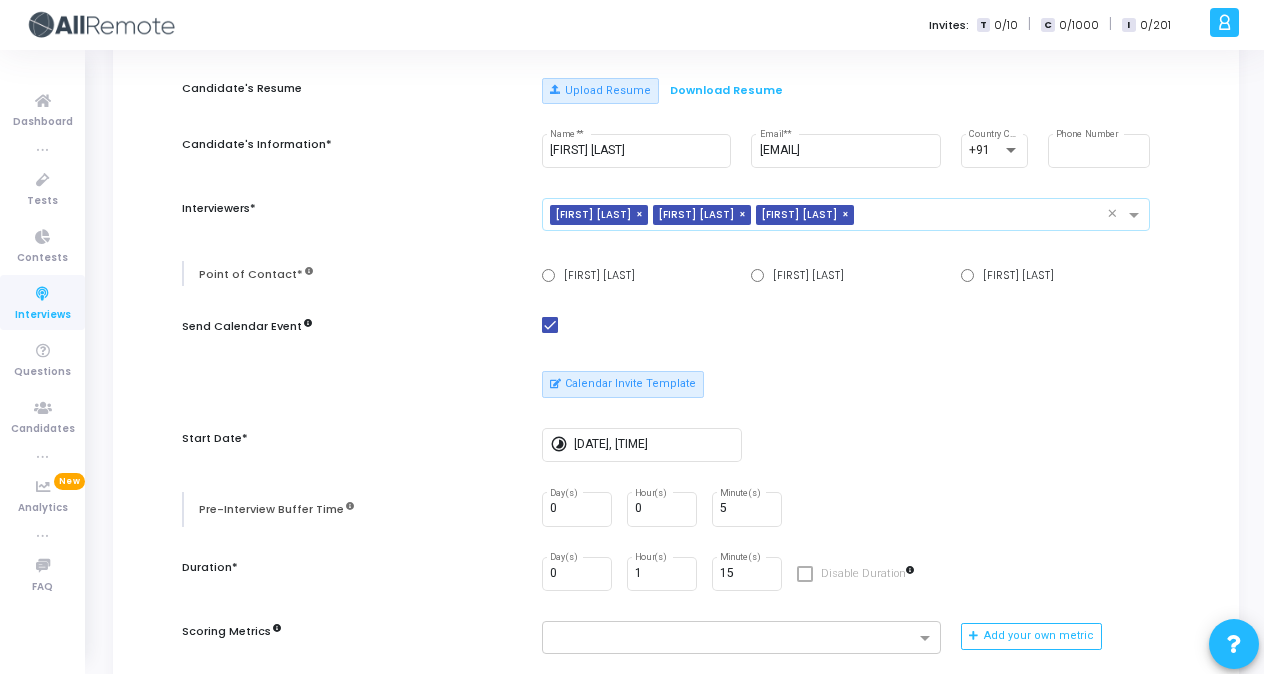 scroll, scrollTop: 190, scrollLeft: 0, axis: vertical 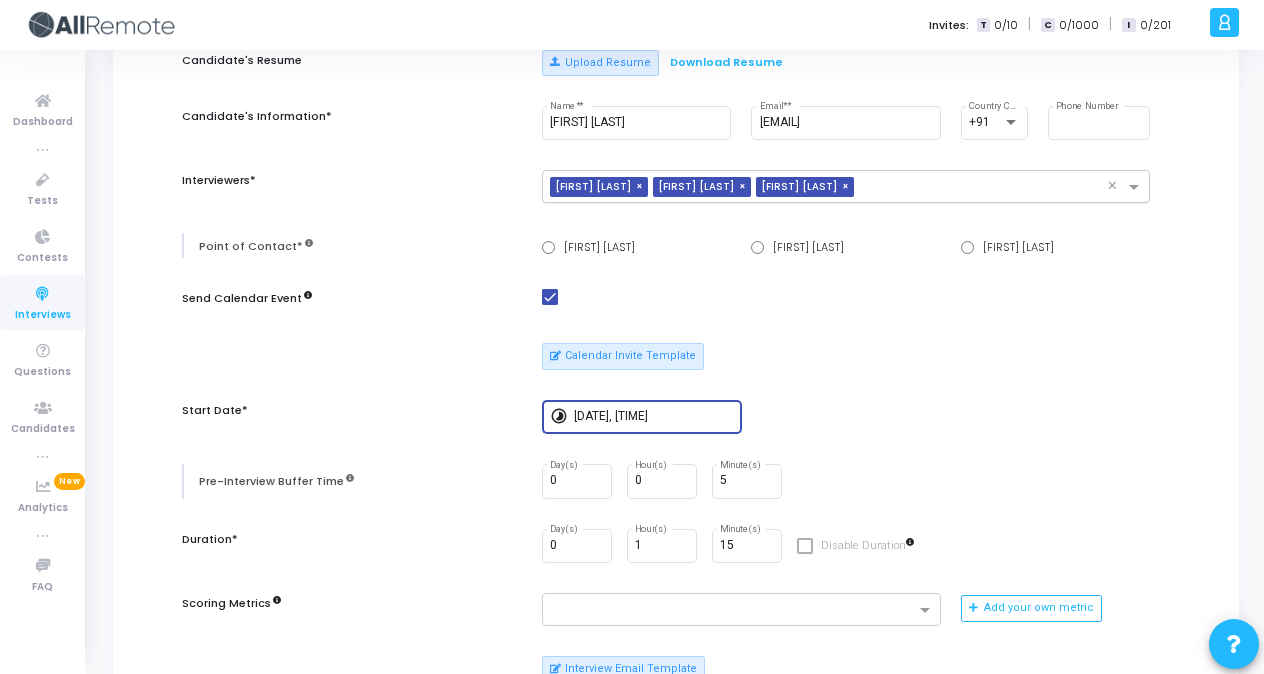 click on "[DATE], [TIME]" at bounding box center (654, 417) 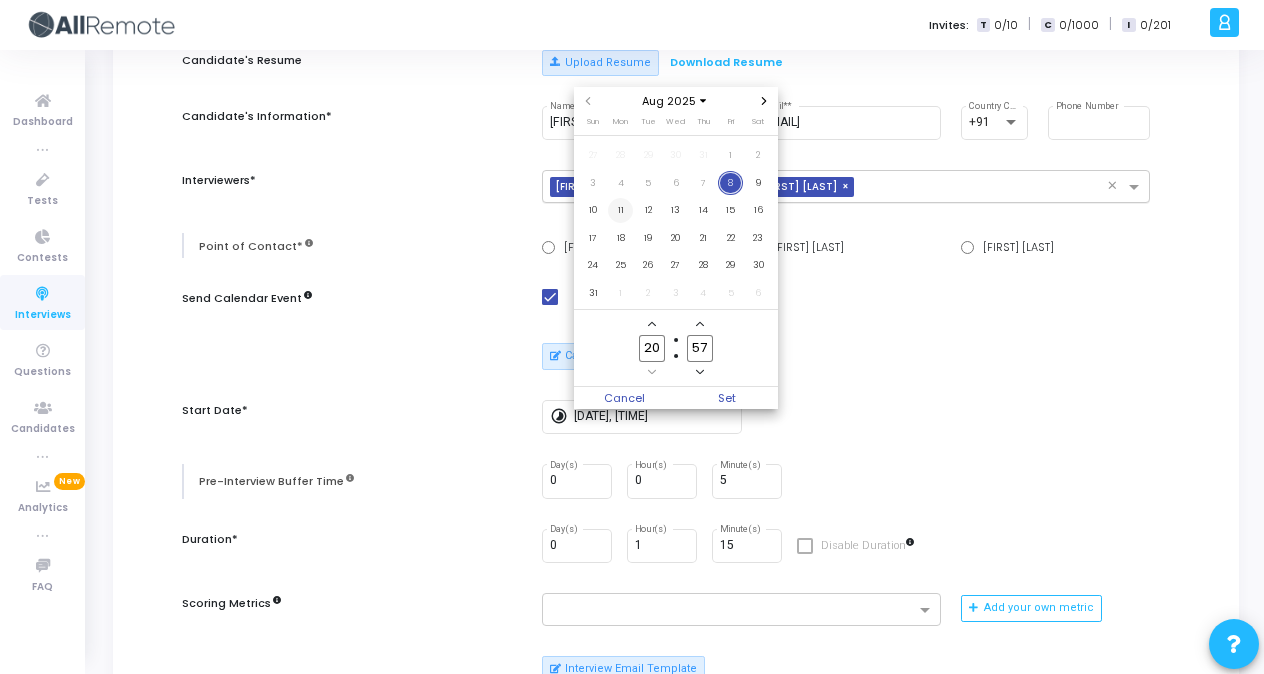 click on "11" at bounding box center [620, 210] 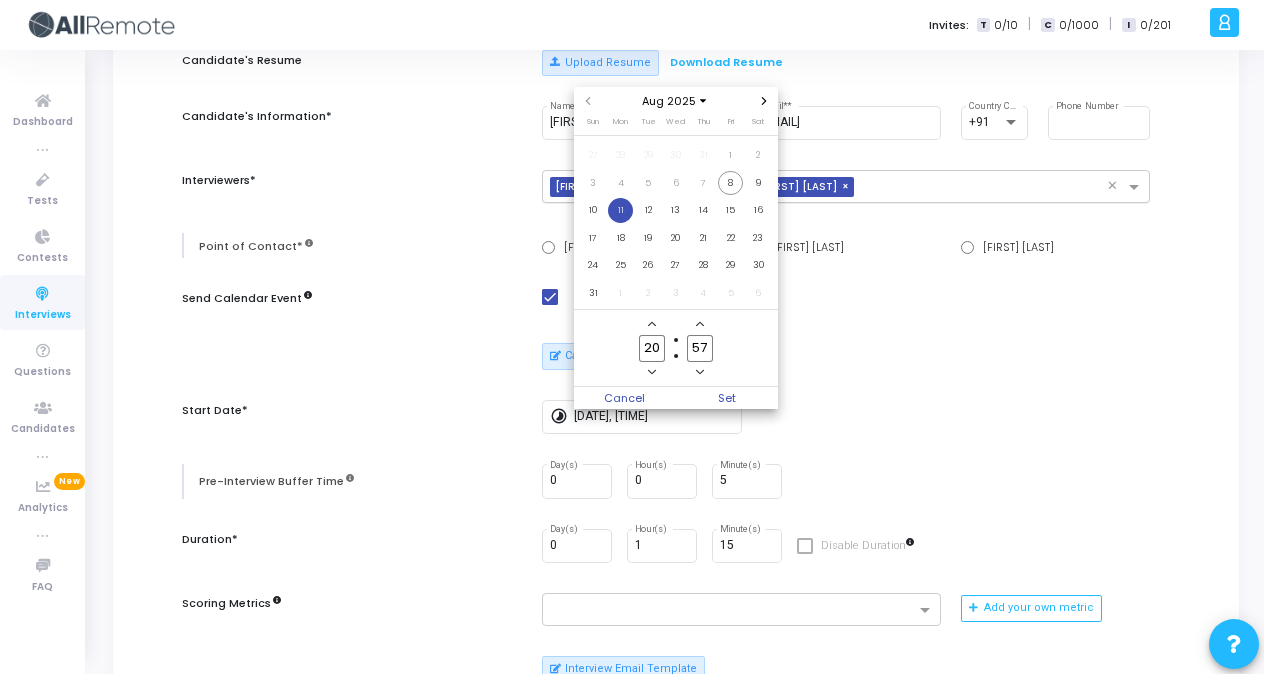 click 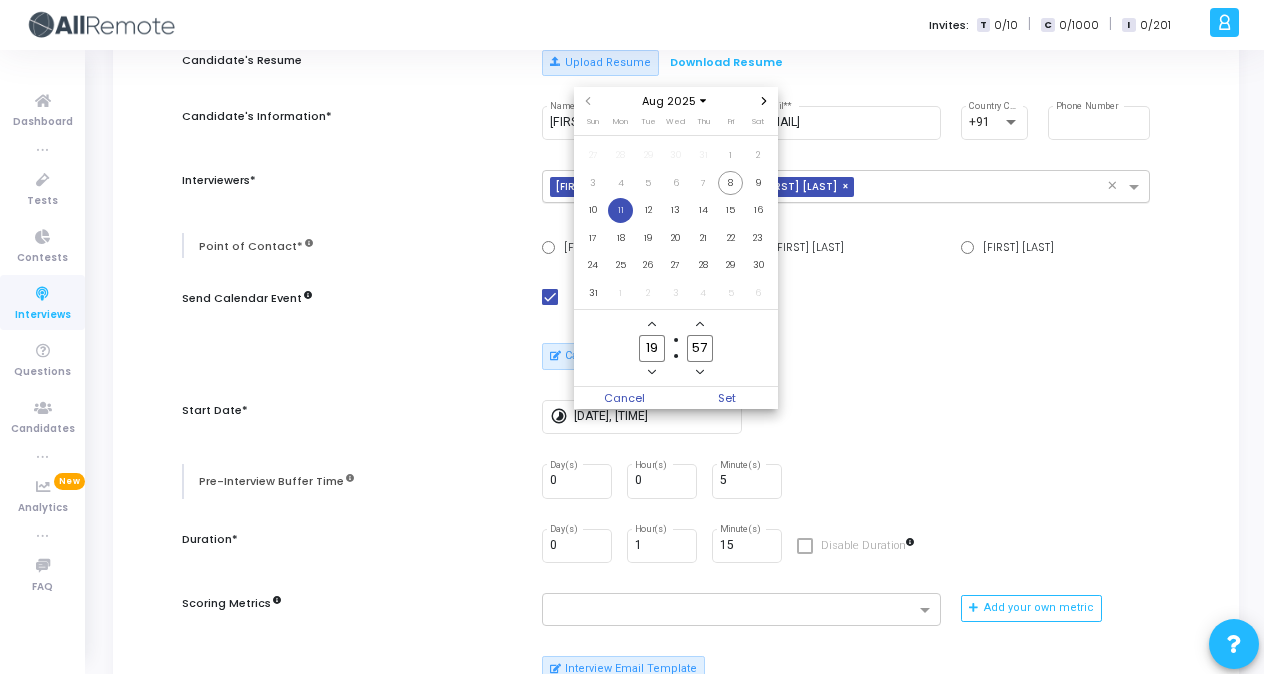 click 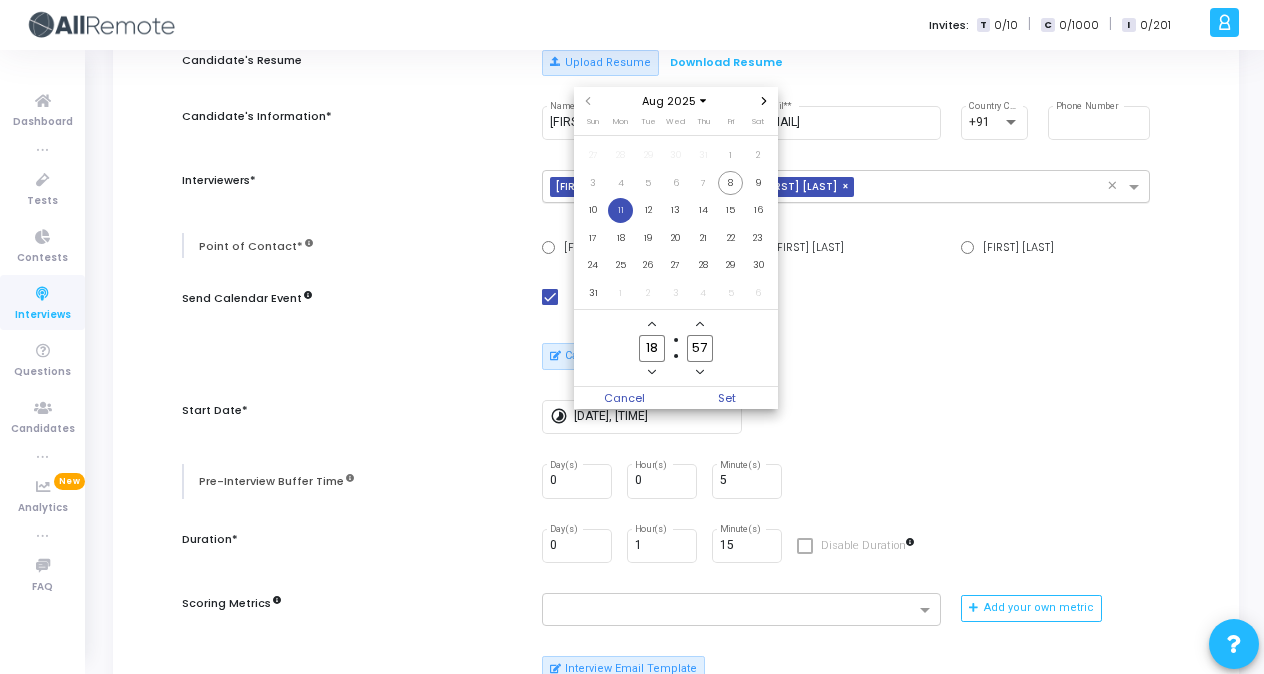 click 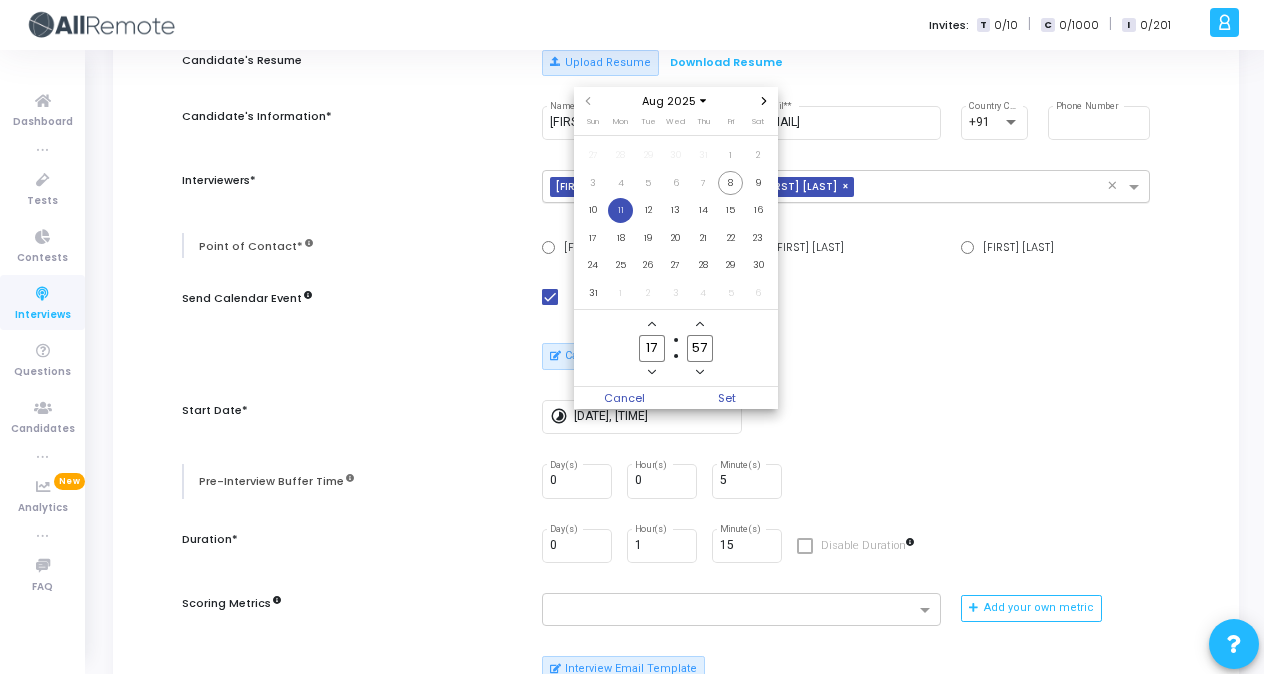 click 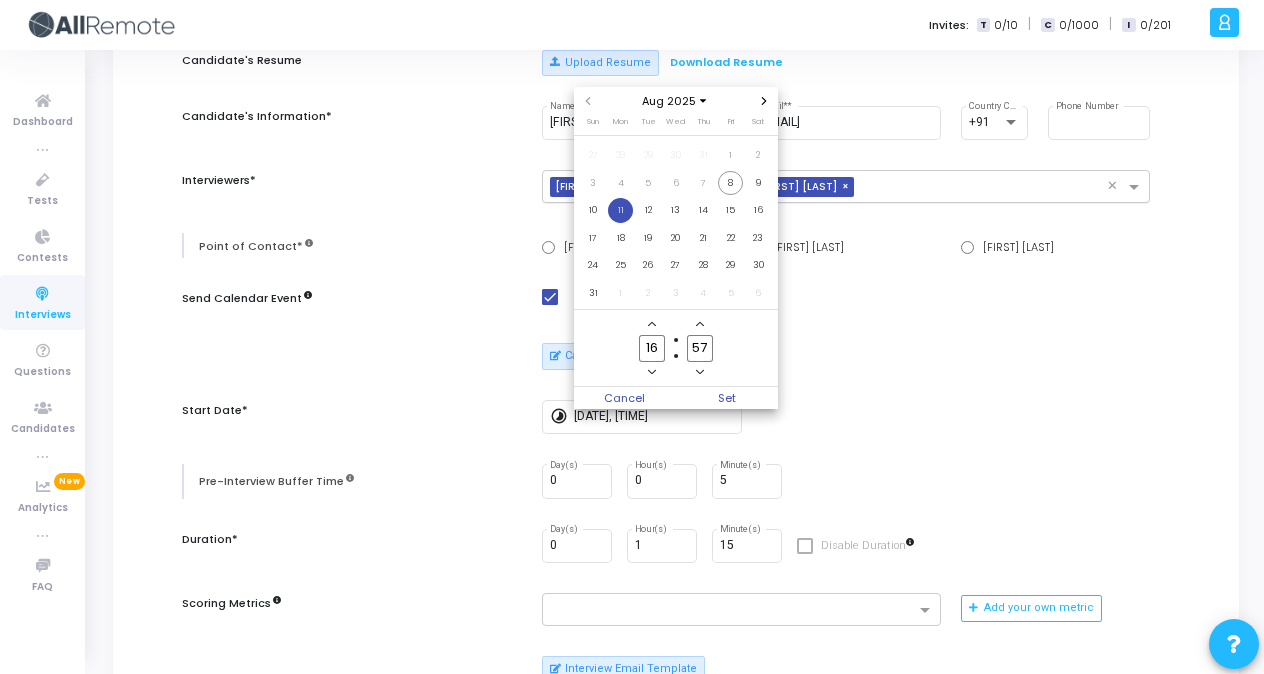 click 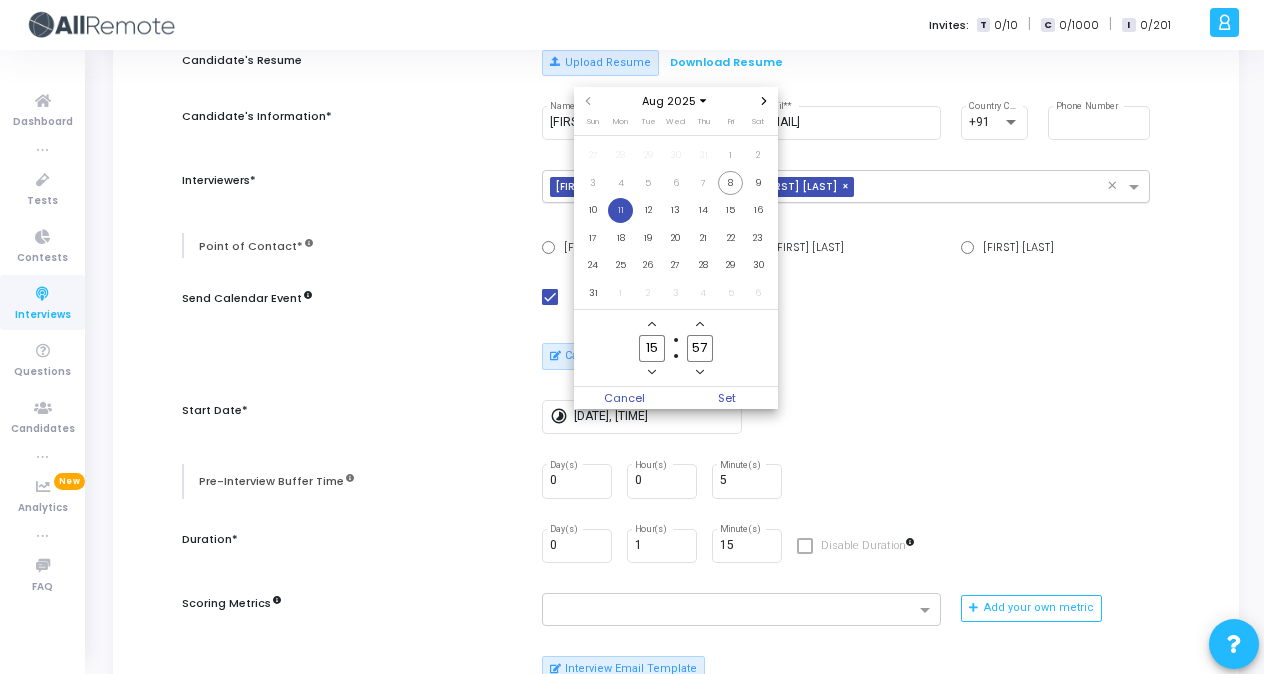 click 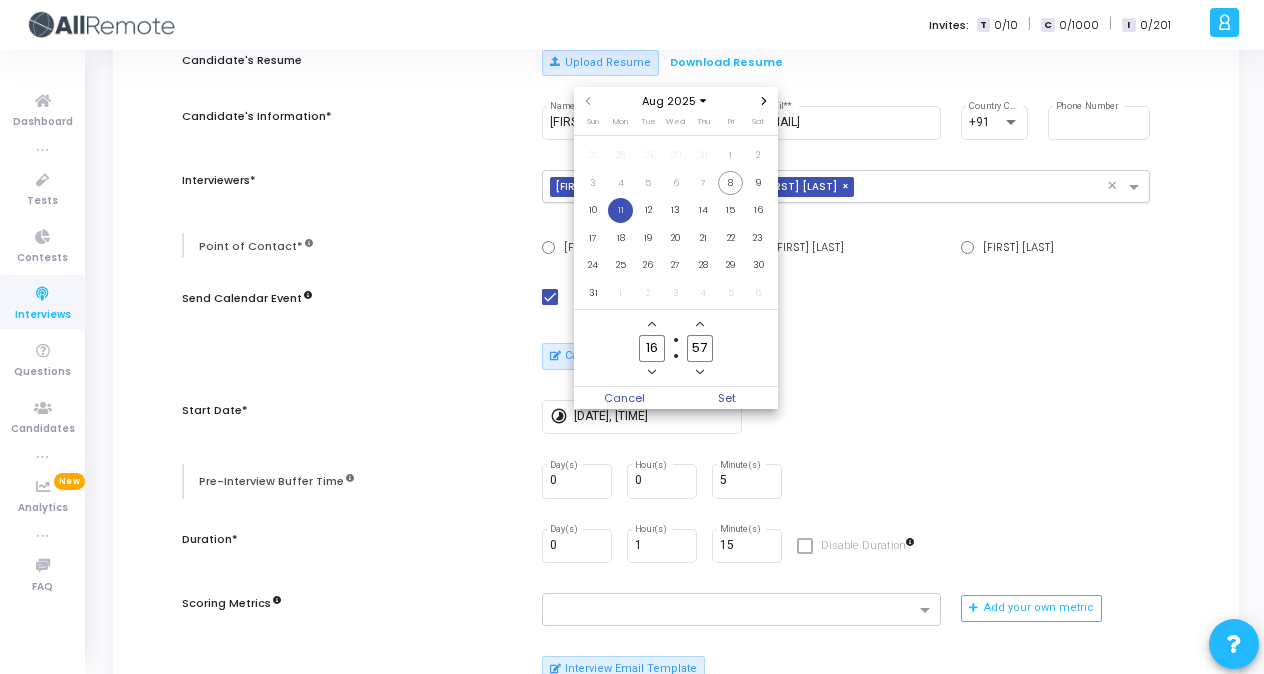 click 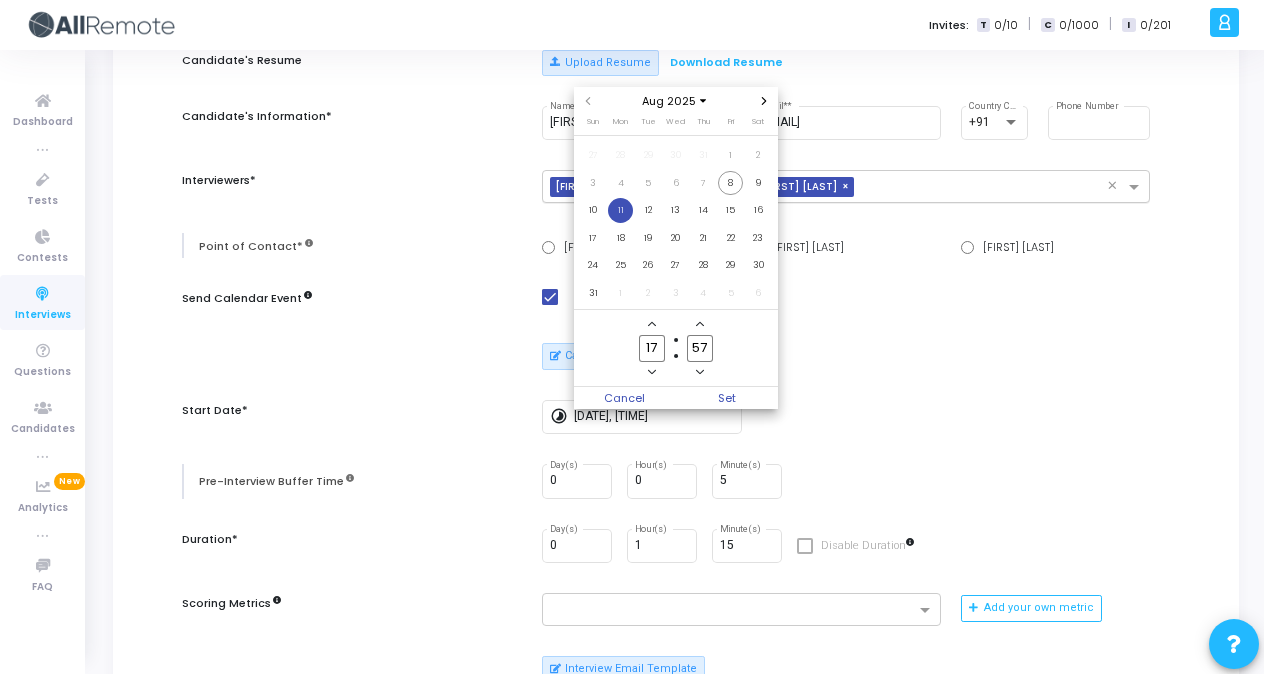 click 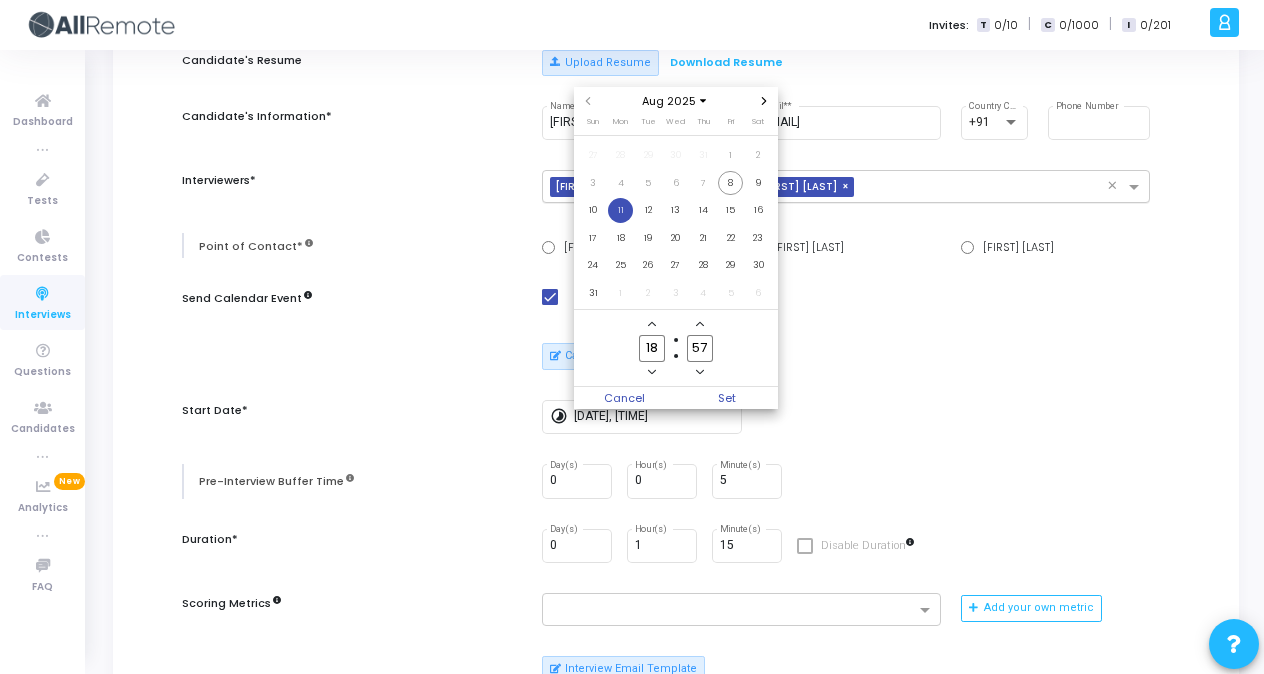 click 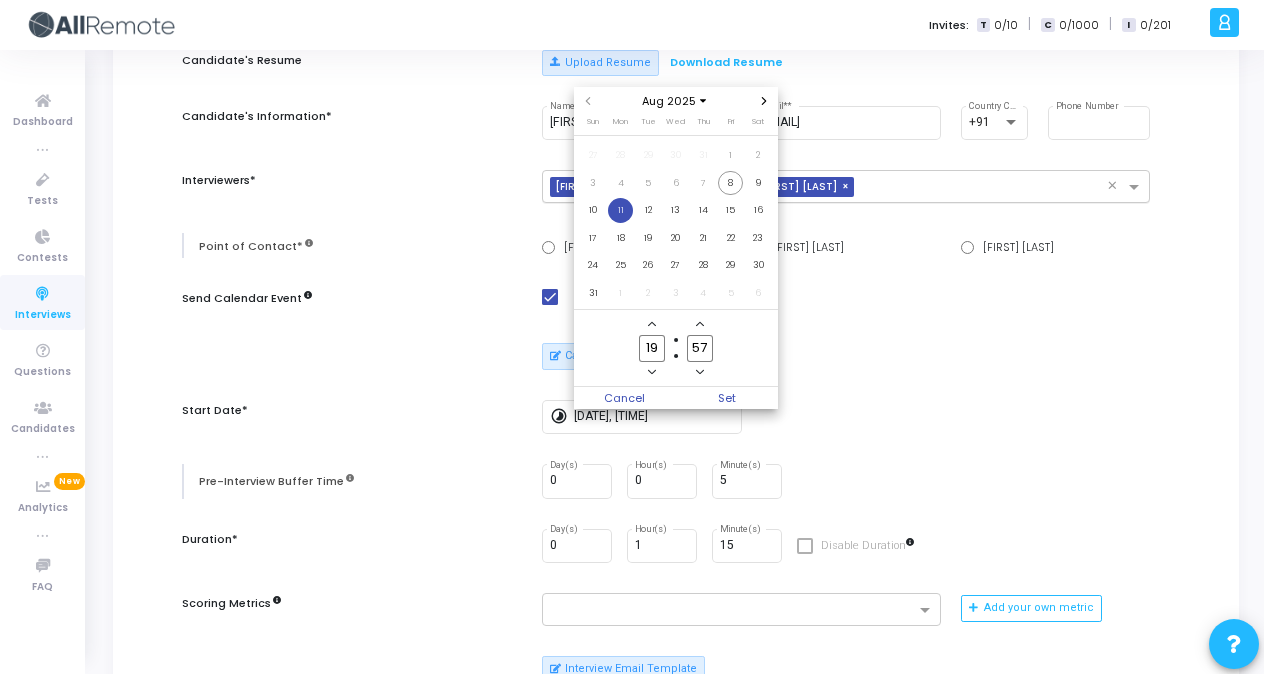 click 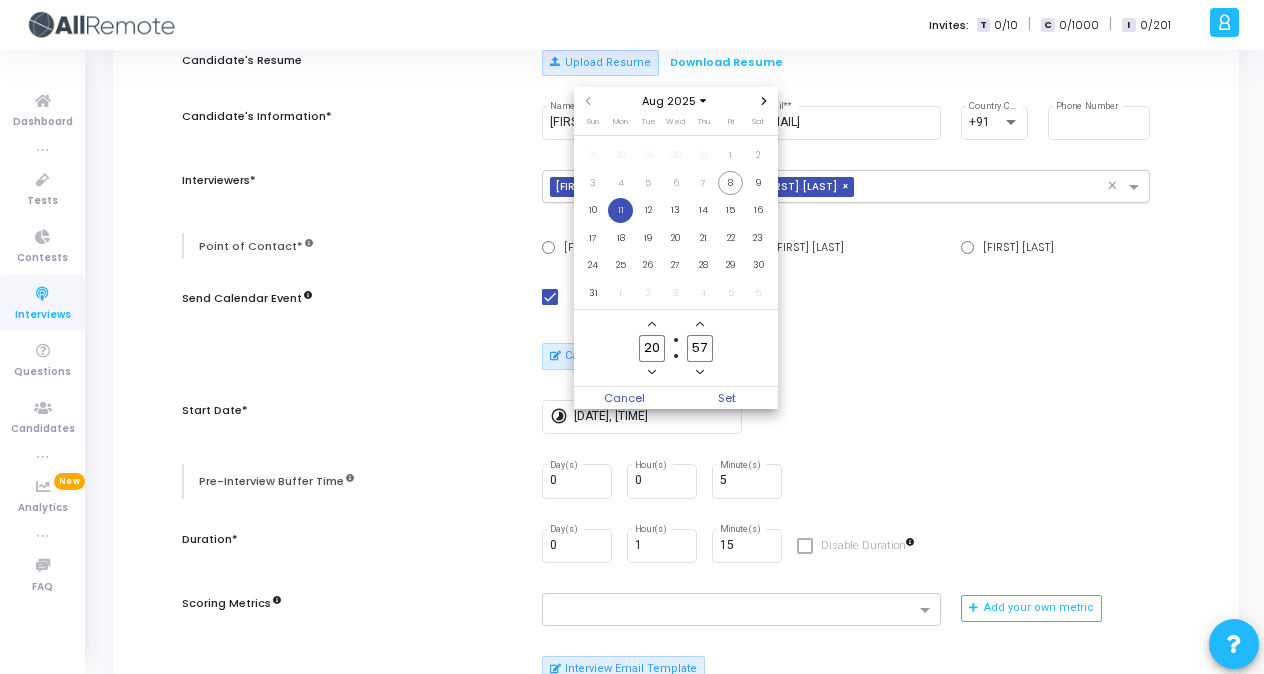 click 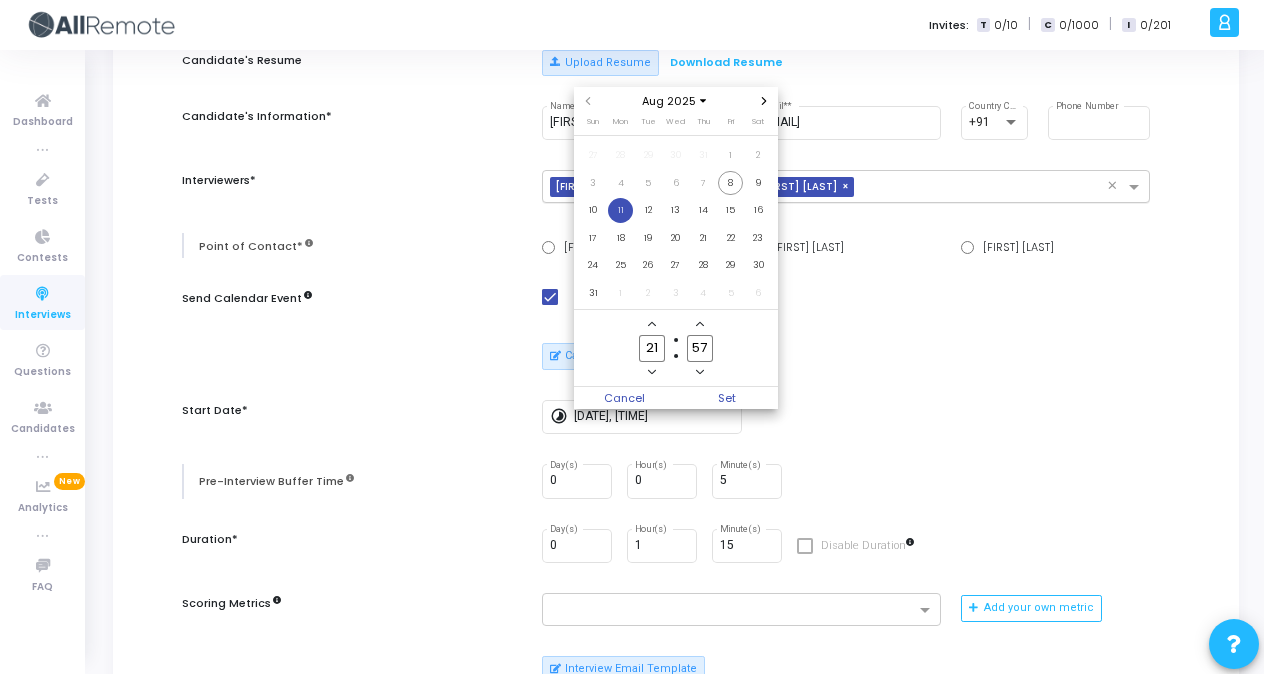 click 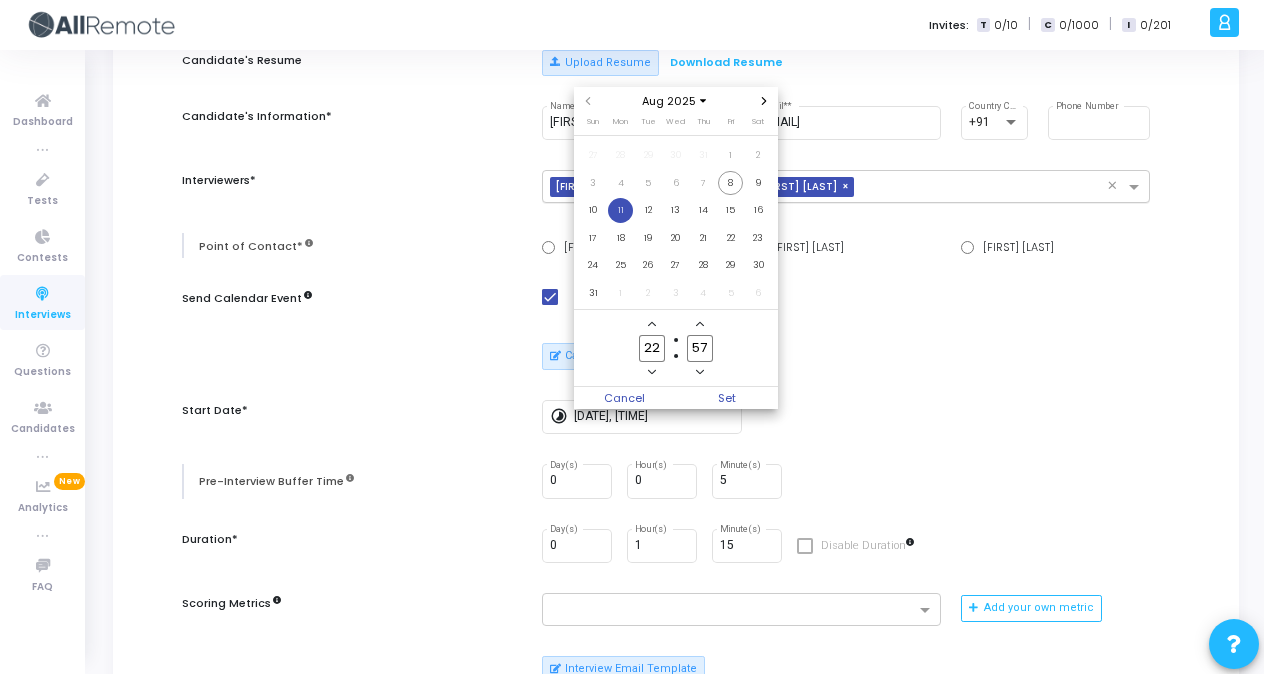 click 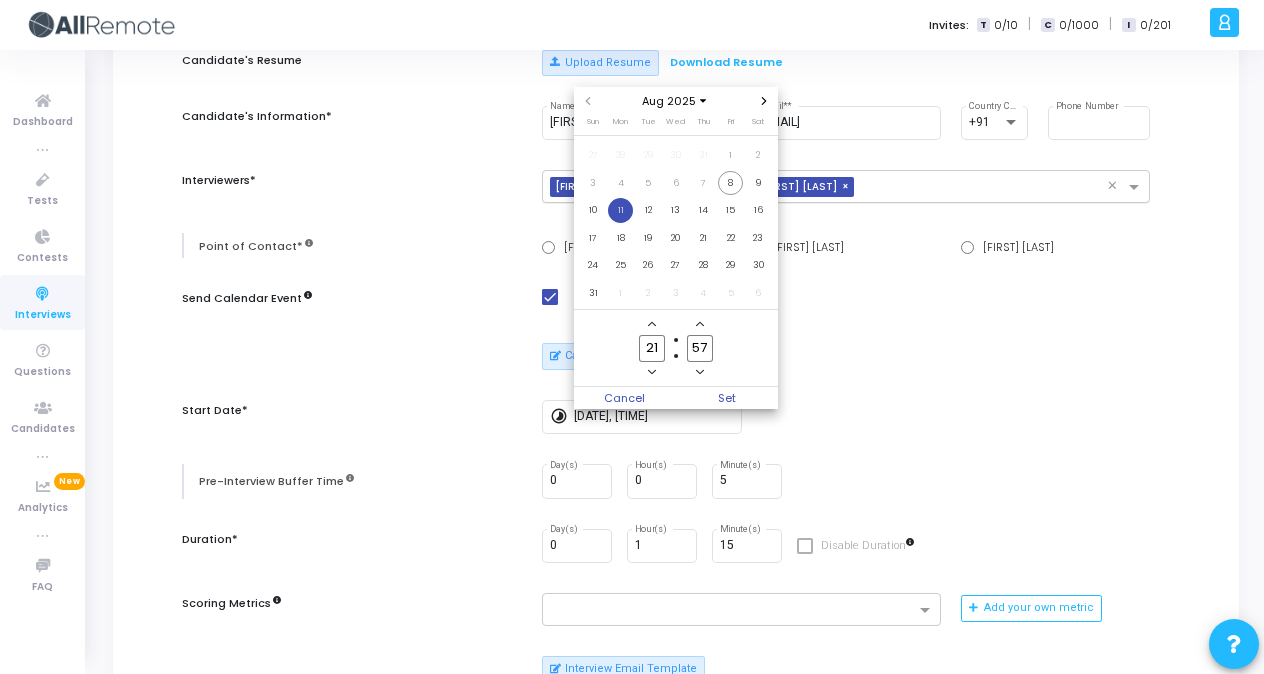 click 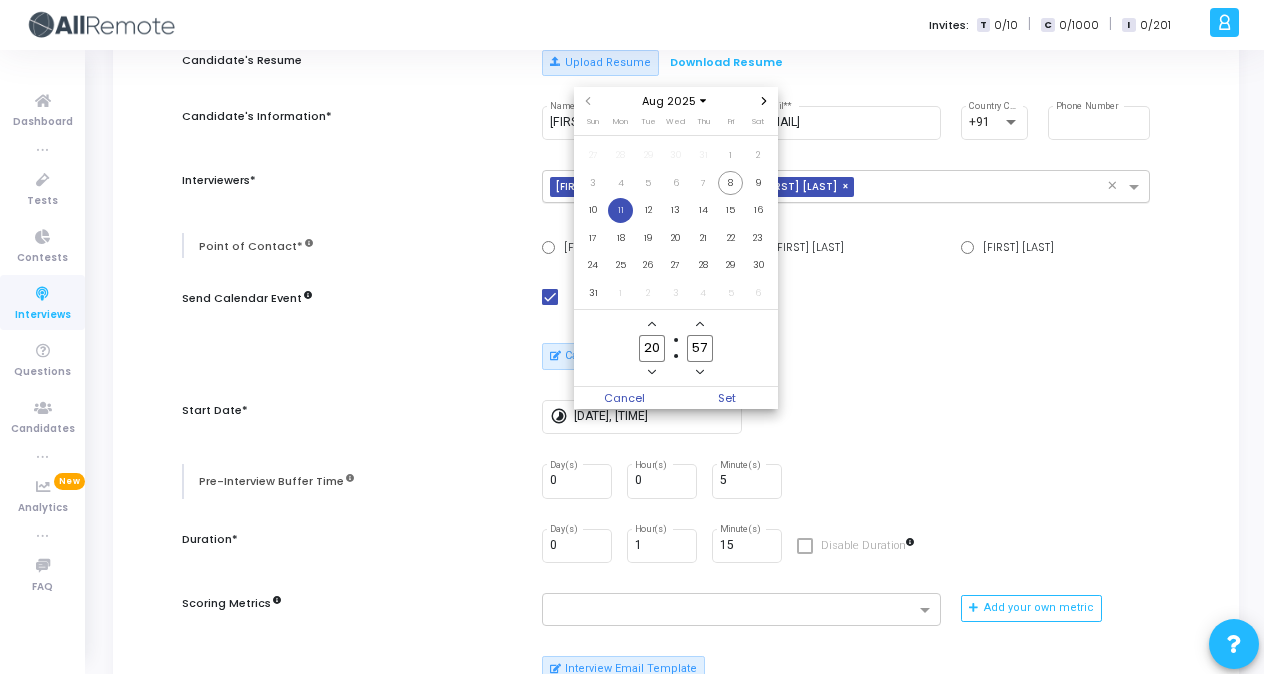 click 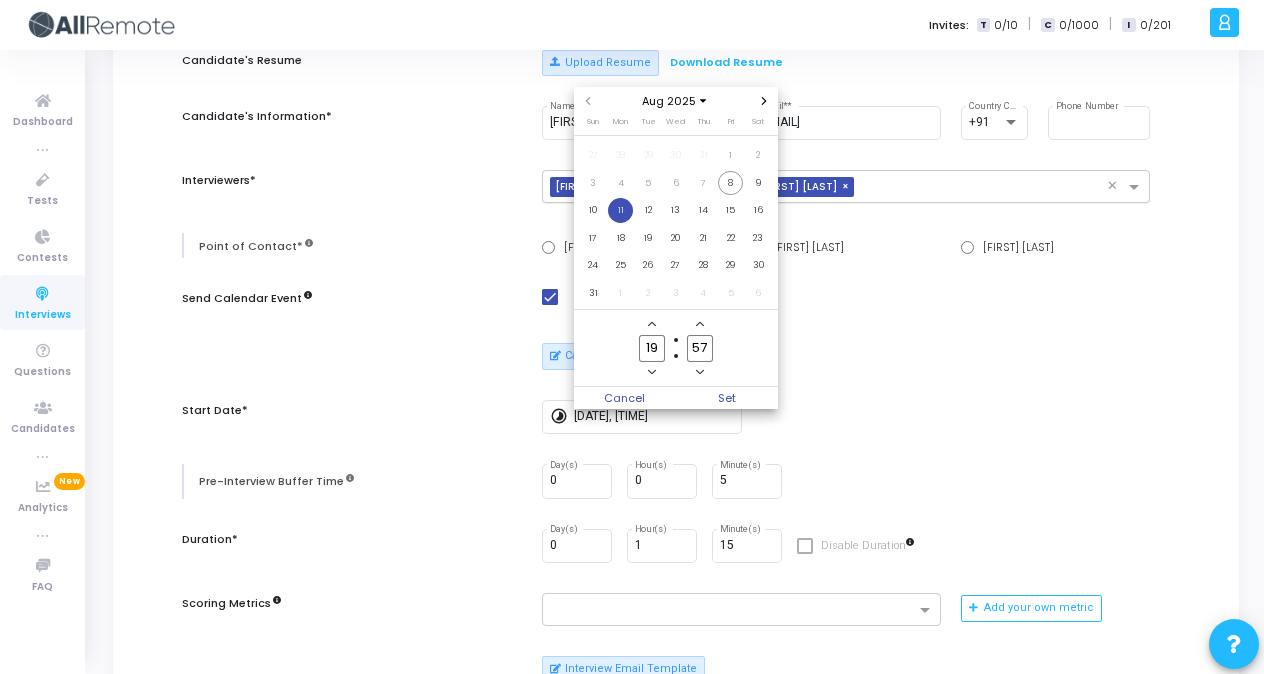 click 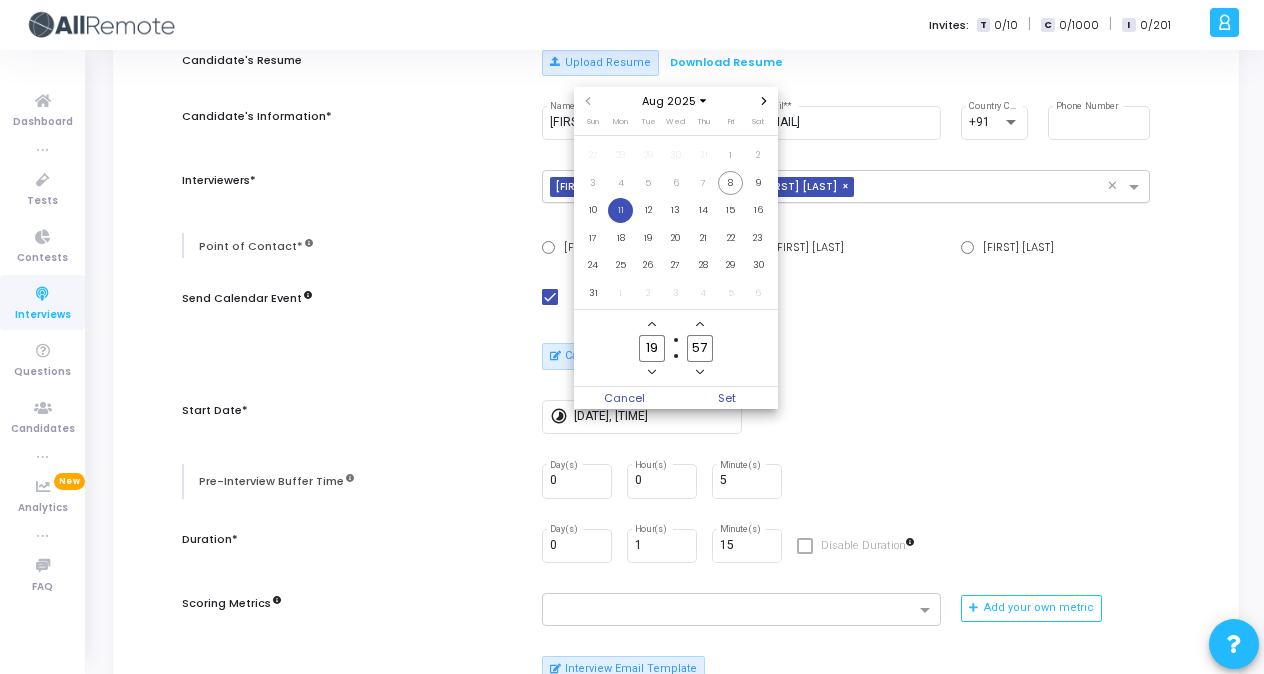 type on "18" 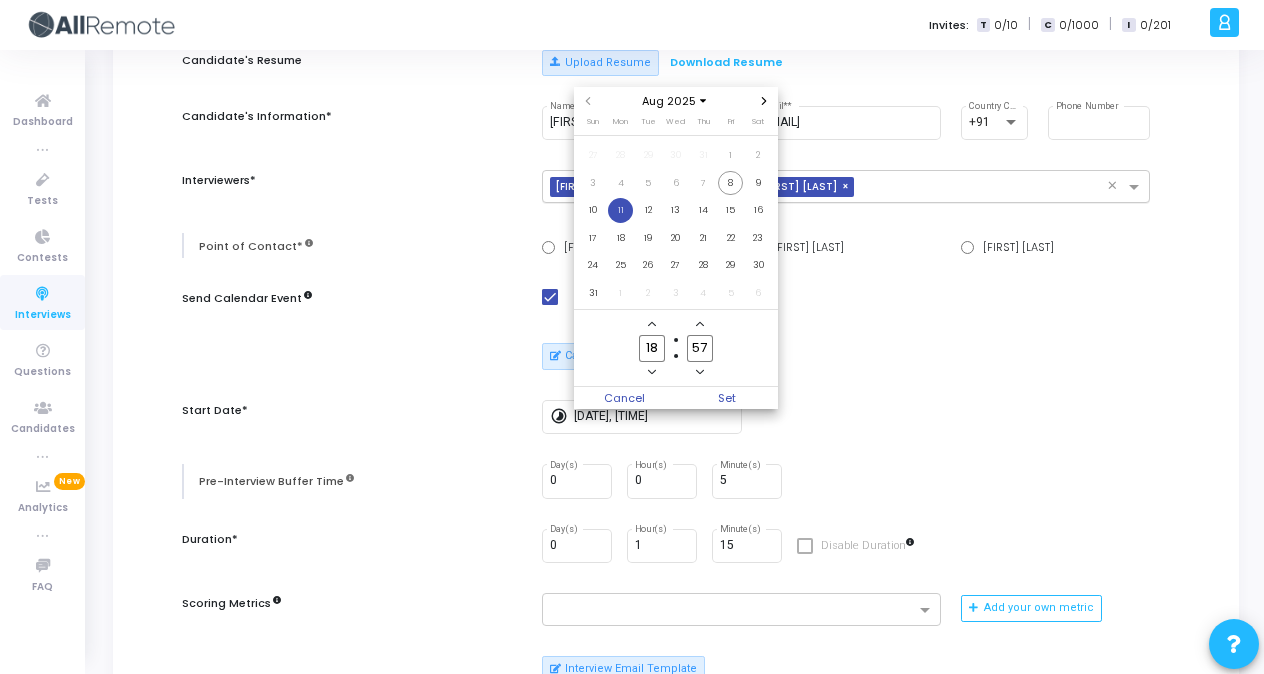 click on "57" 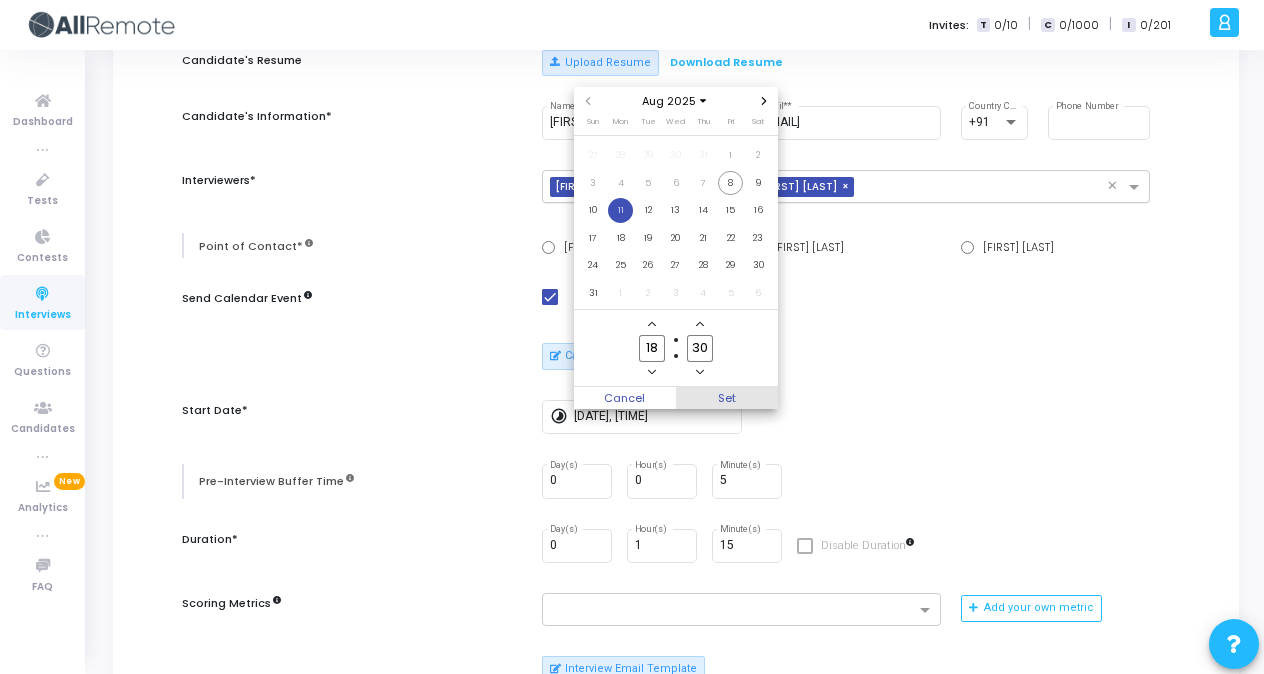 type on "30" 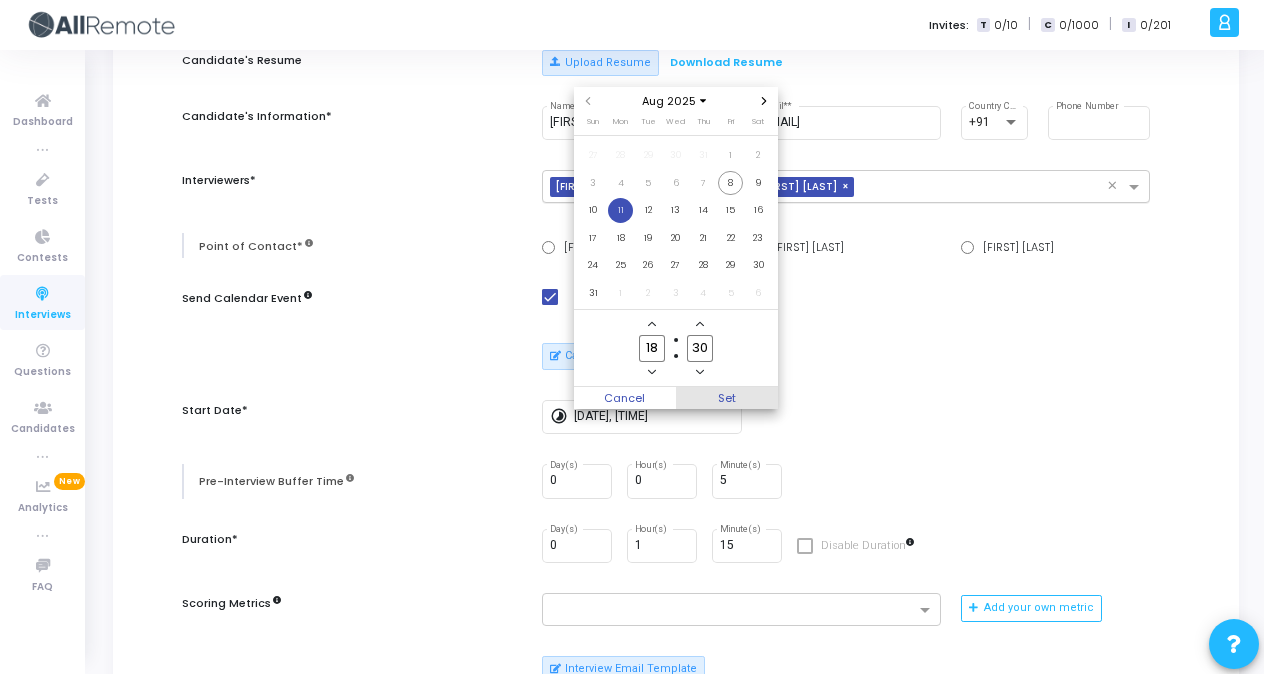 click on "Set" at bounding box center [727, 398] 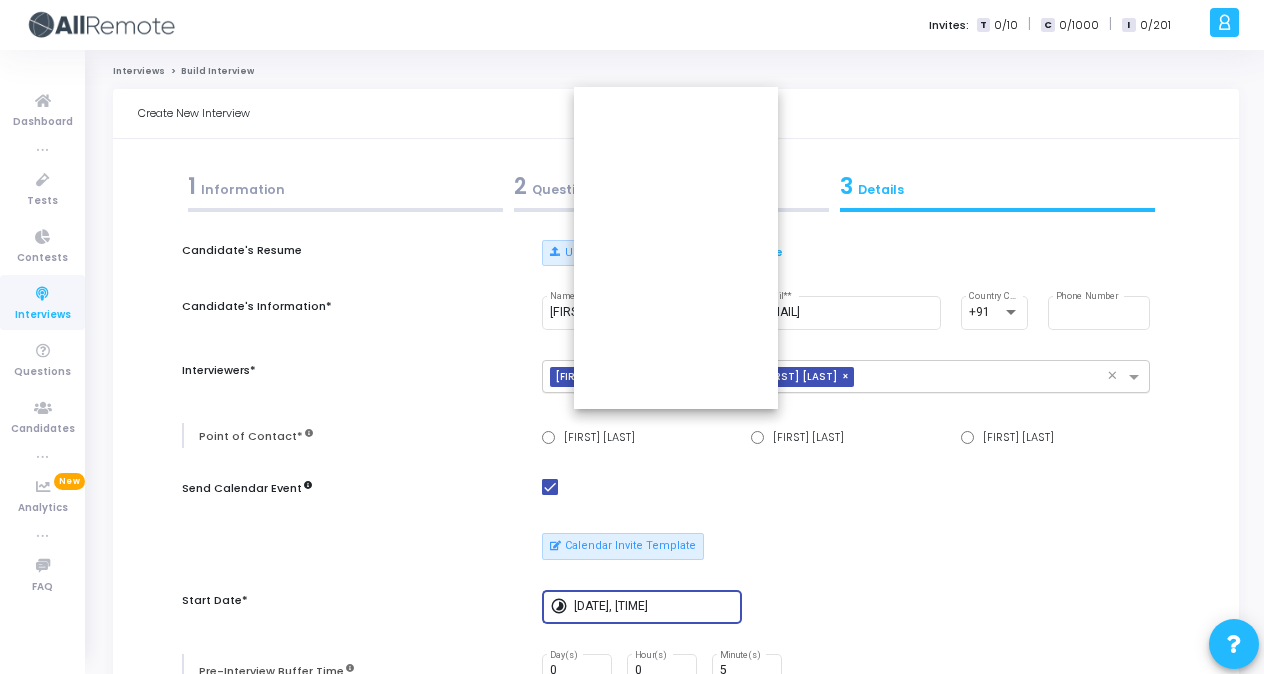 scroll, scrollTop: 190, scrollLeft: 0, axis: vertical 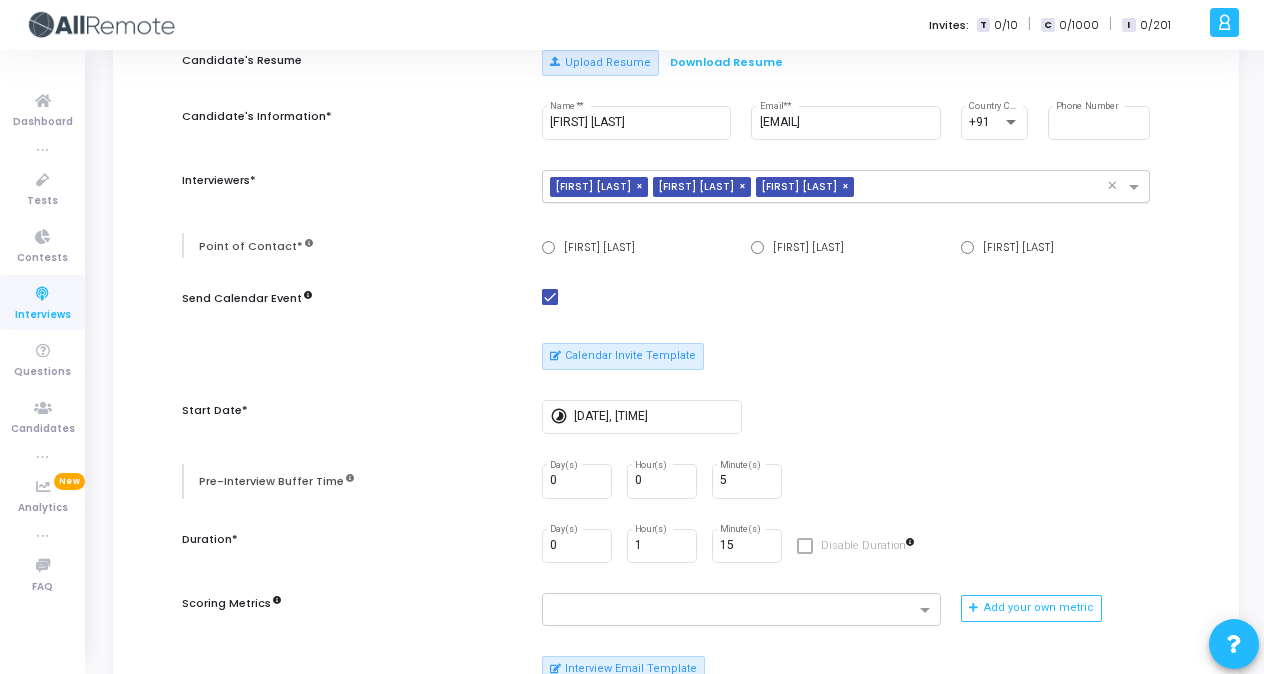 click on "timelapse [DATE], [TIME]" at bounding box center [846, 417] 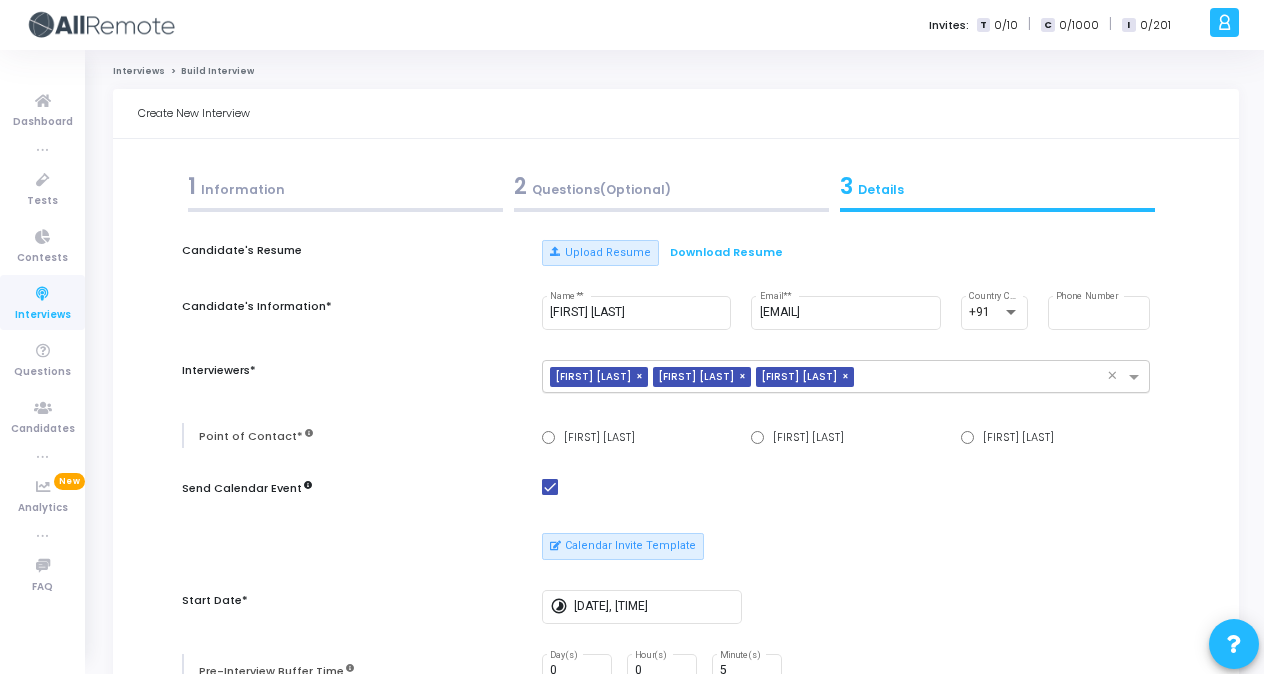 click on "1  Information" at bounding box center [345, 186] 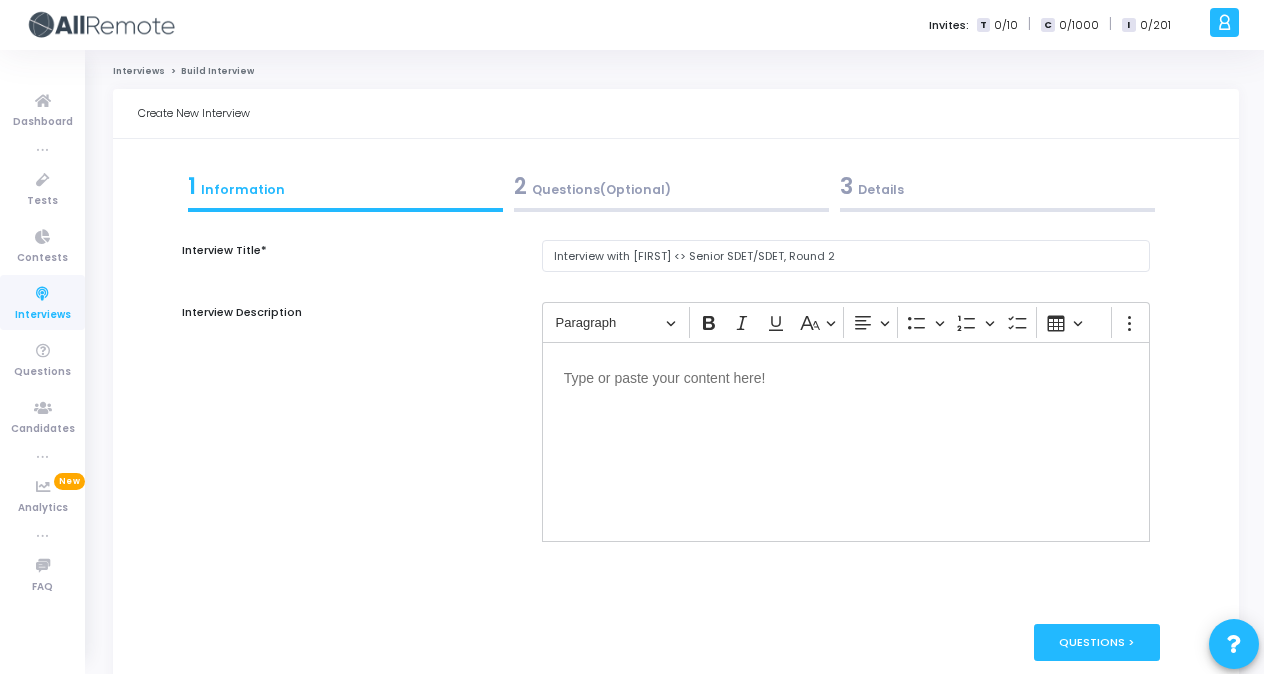 click on "3  Details" at bounding box center (997, 186) 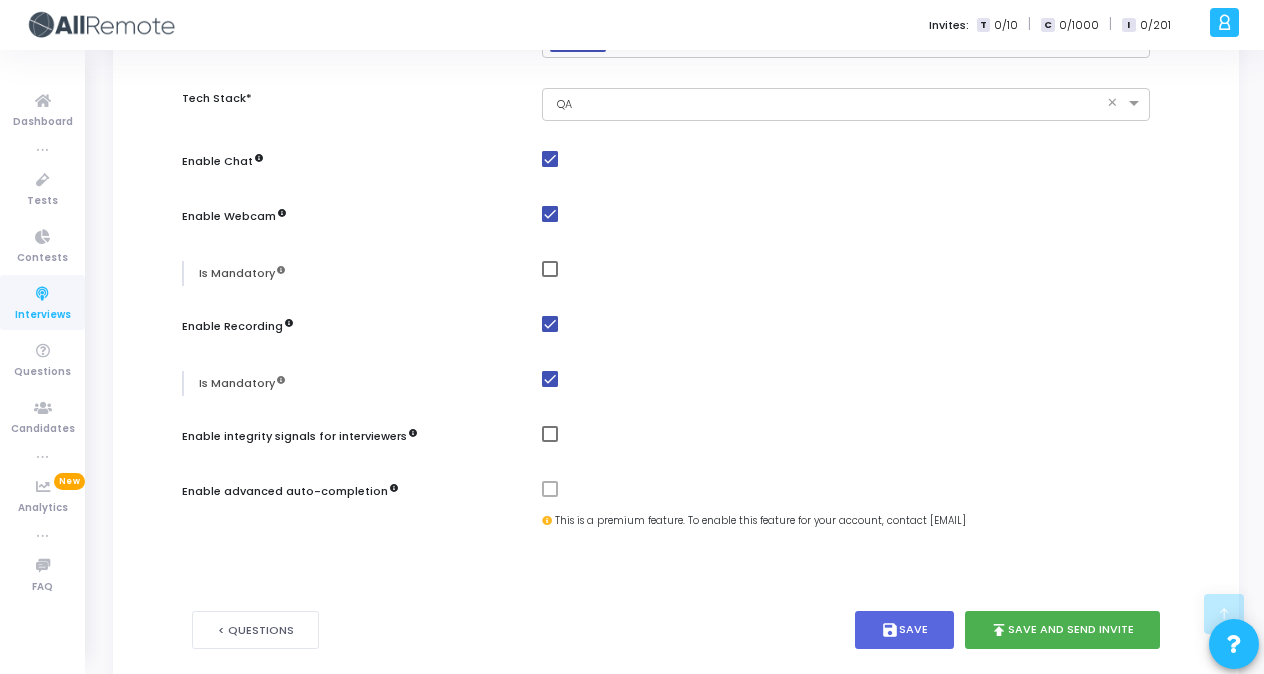 scroll, scrollTop: 1041, scrollLeft: 0, axis: vertical 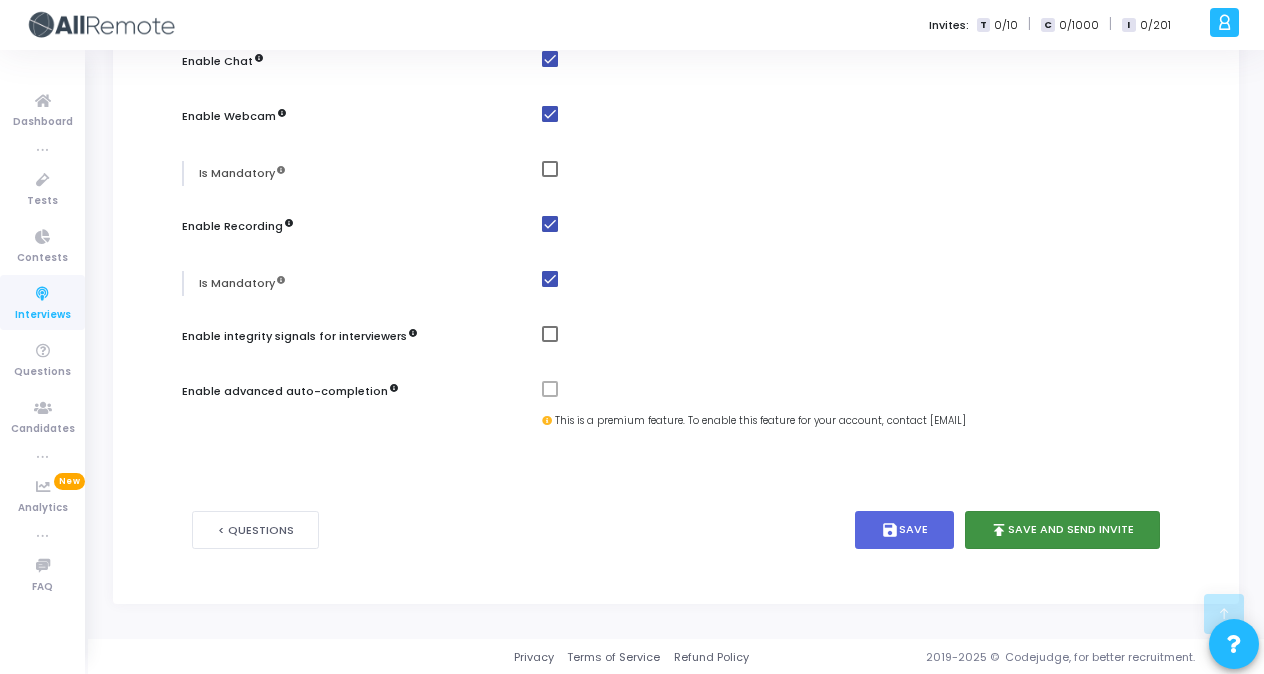 click on "publish  Save and Send Invite" at bounding box center (1063, 530) 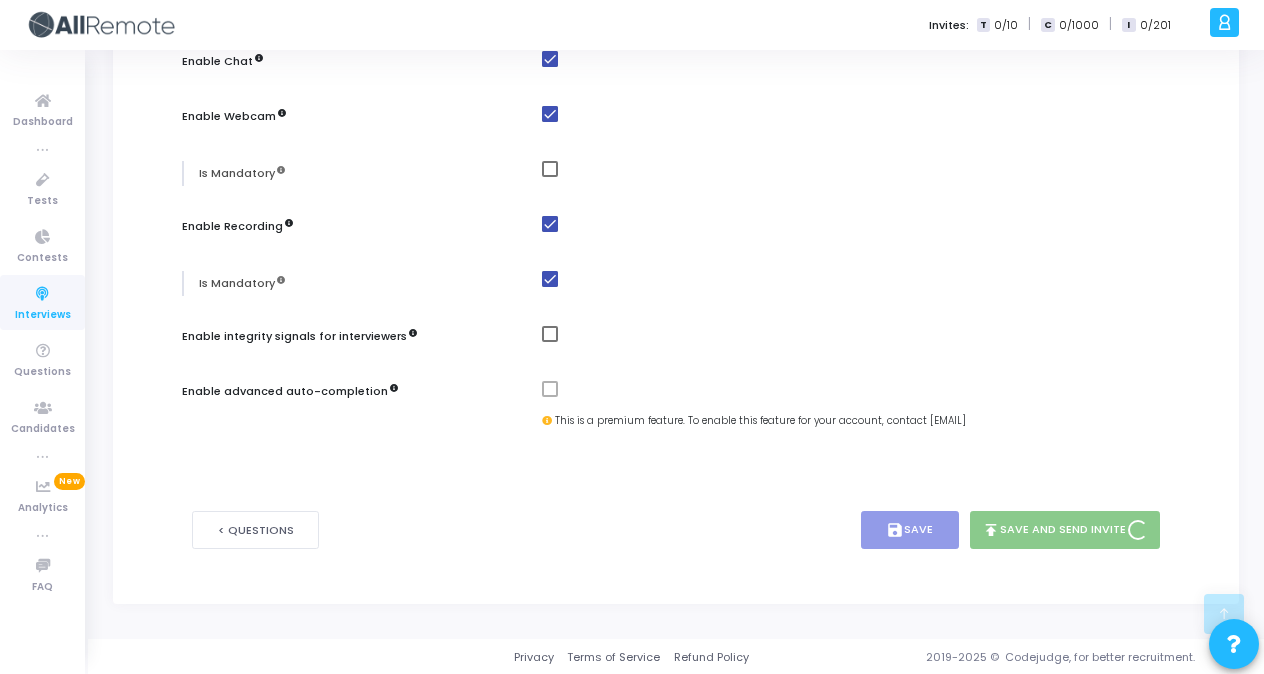 scroll, scrollTop: 0, scrollLeft: 0, axis: both 